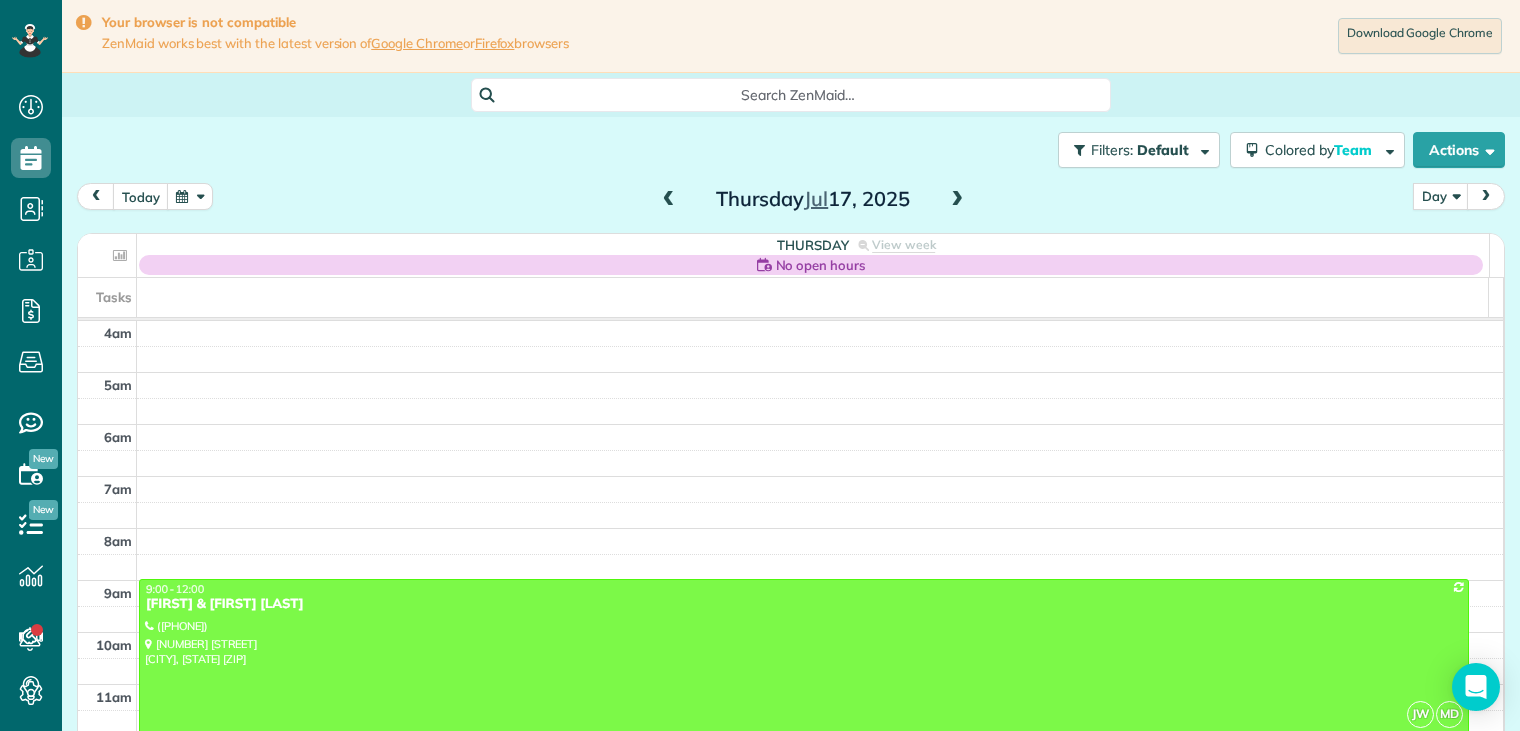 scroll, scrollTop: 0, scrollLeft: 0, axis: both 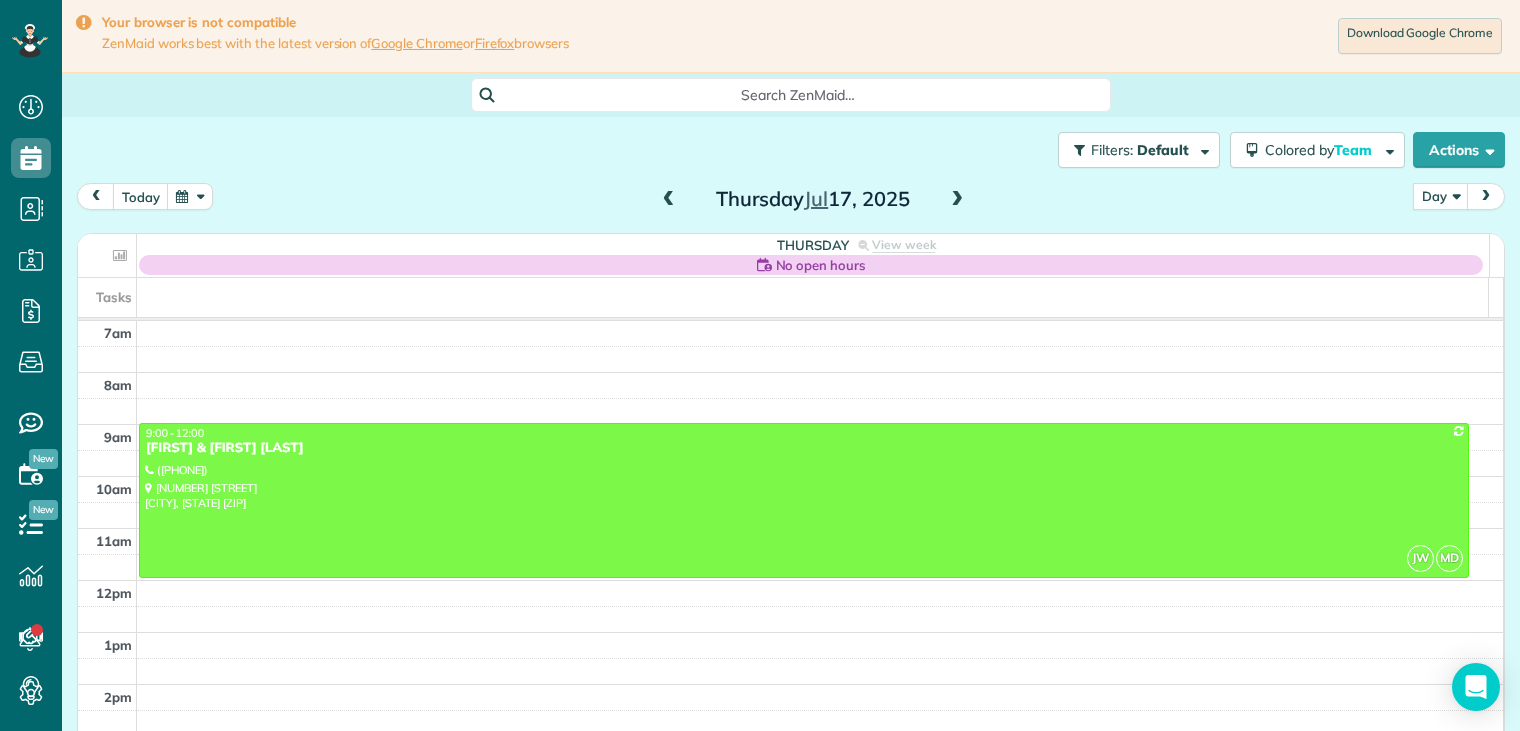 click at bounding box center (957, 200) 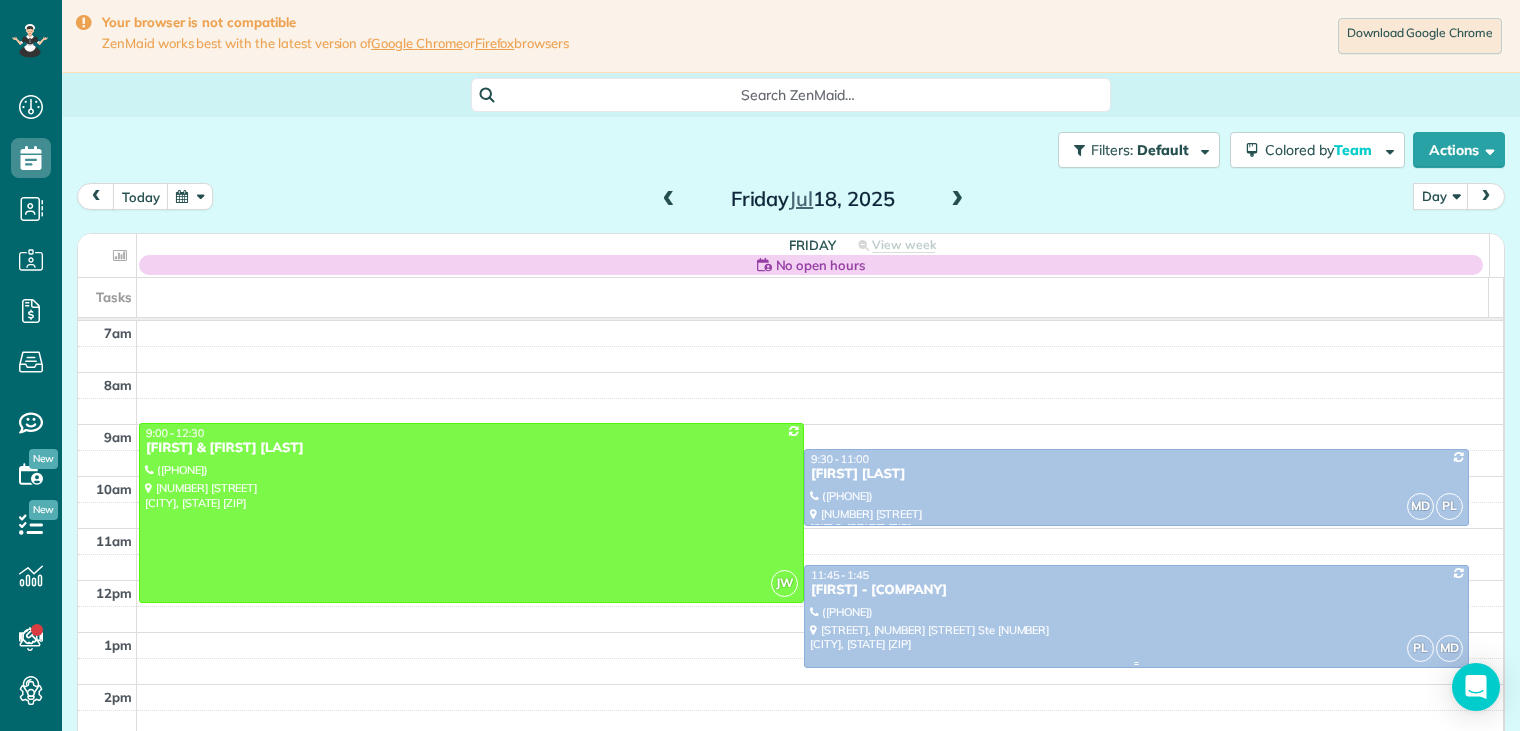 click on "[FIRST] - [COMPANY]" at bounding box center [1136, 590] 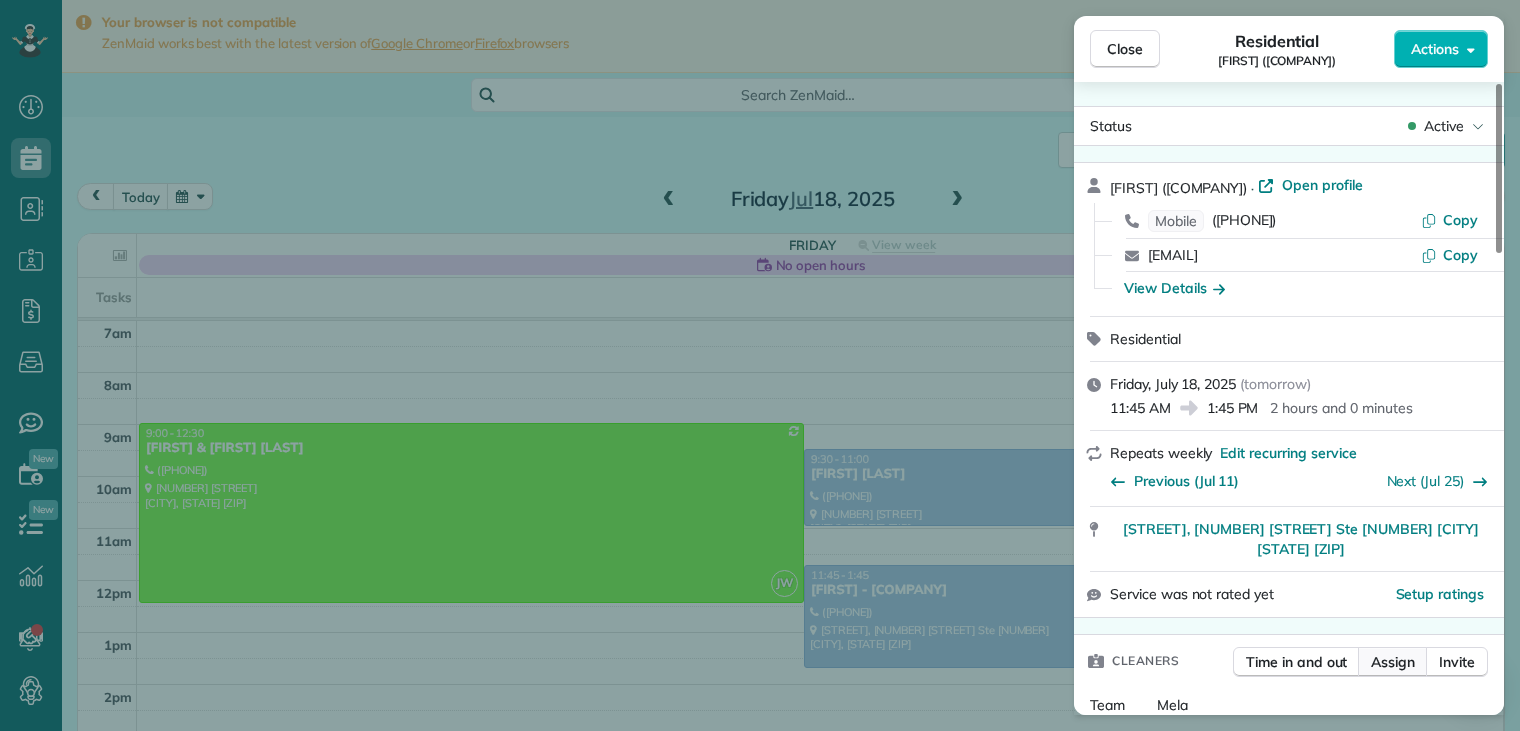 click on "Assign" at bounding box center (1393, 662) 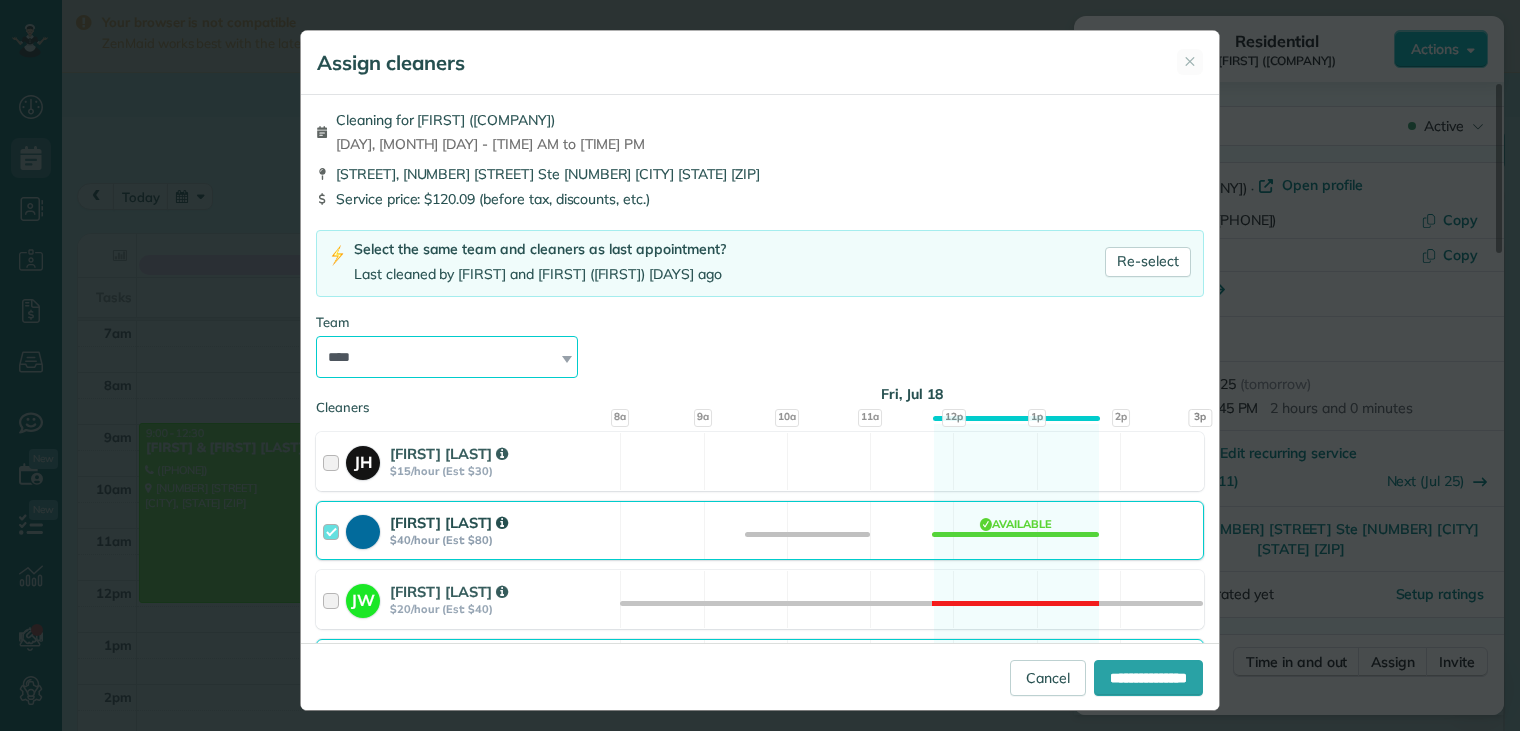 click on "**********" at bounding box center (447, 357) 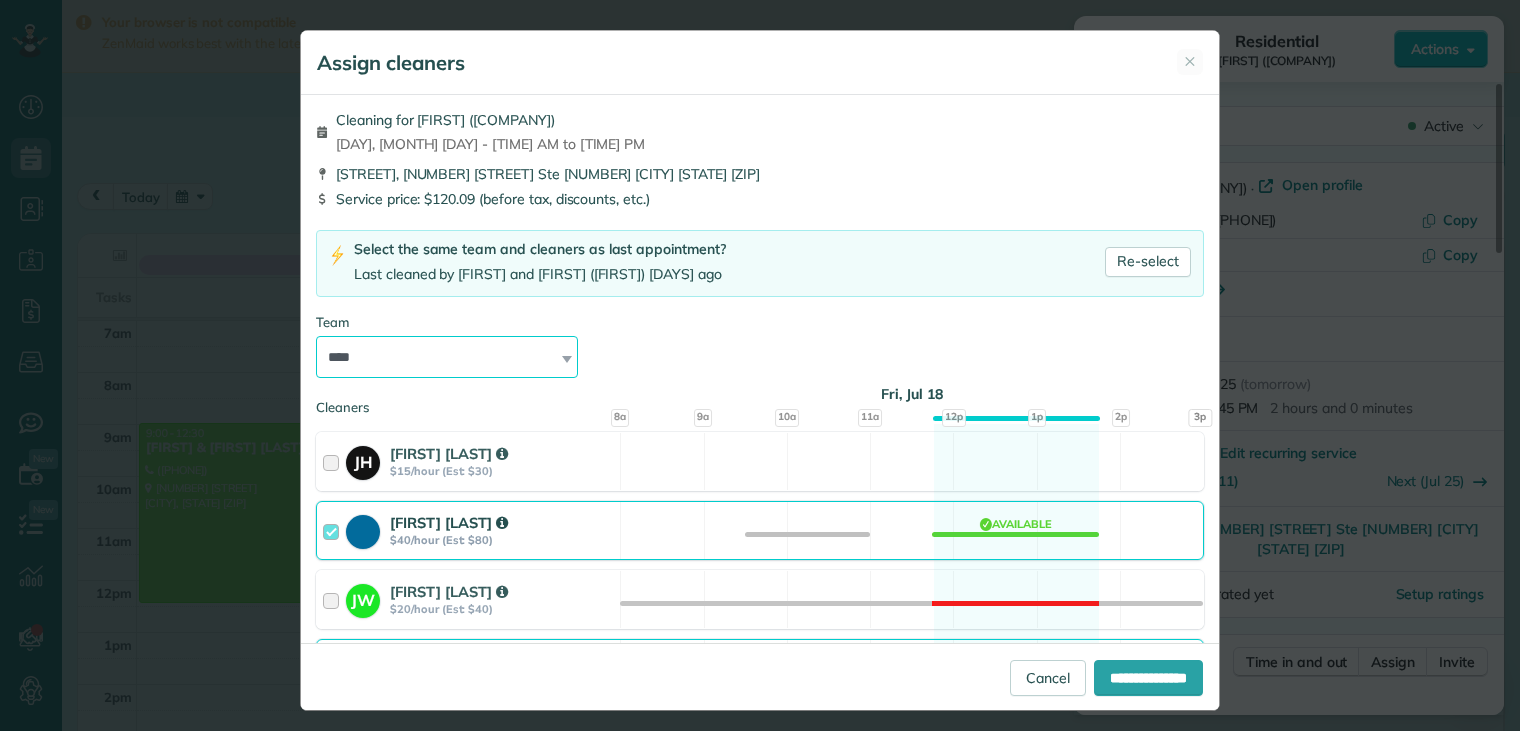 select on "*****" 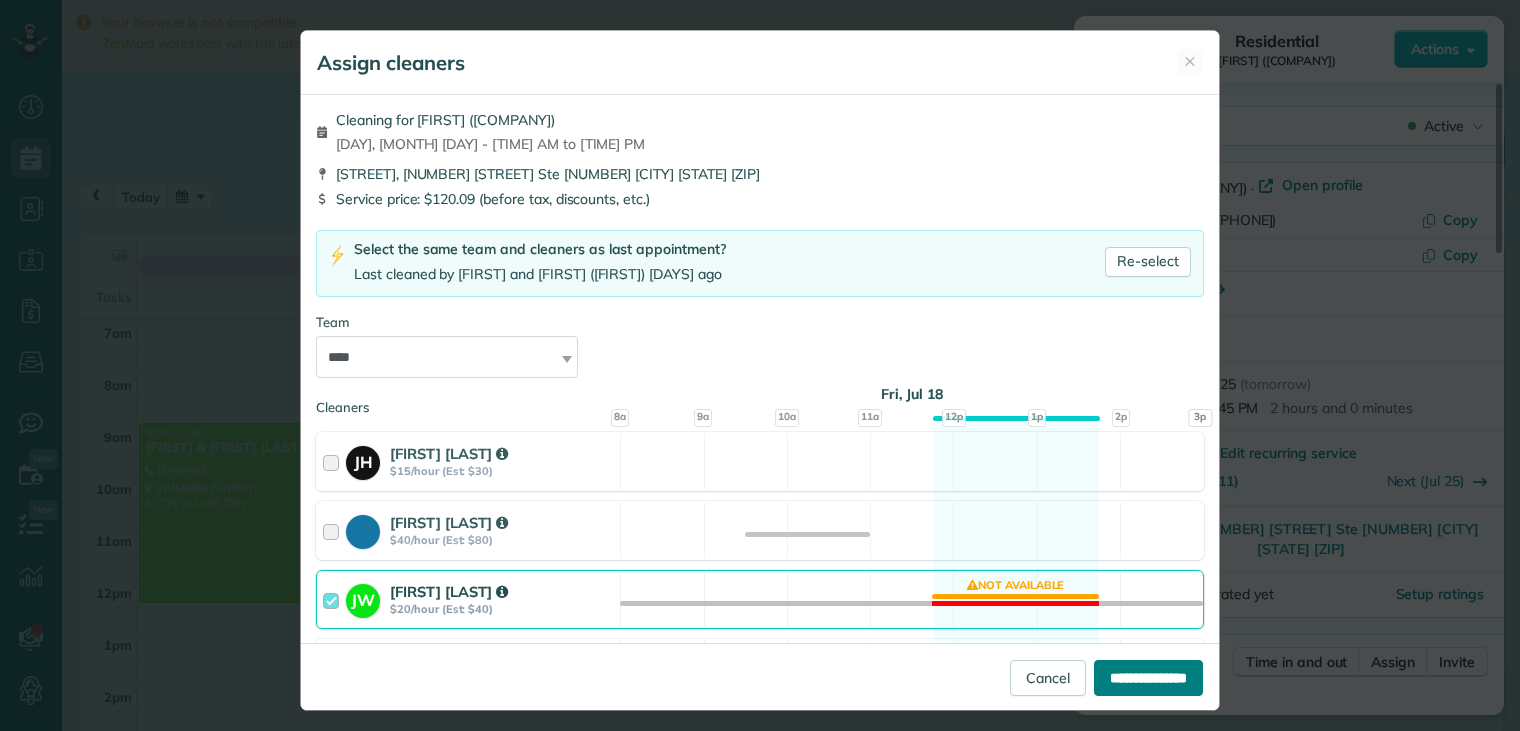 click on "**********" at bounding box center [1148, 678] 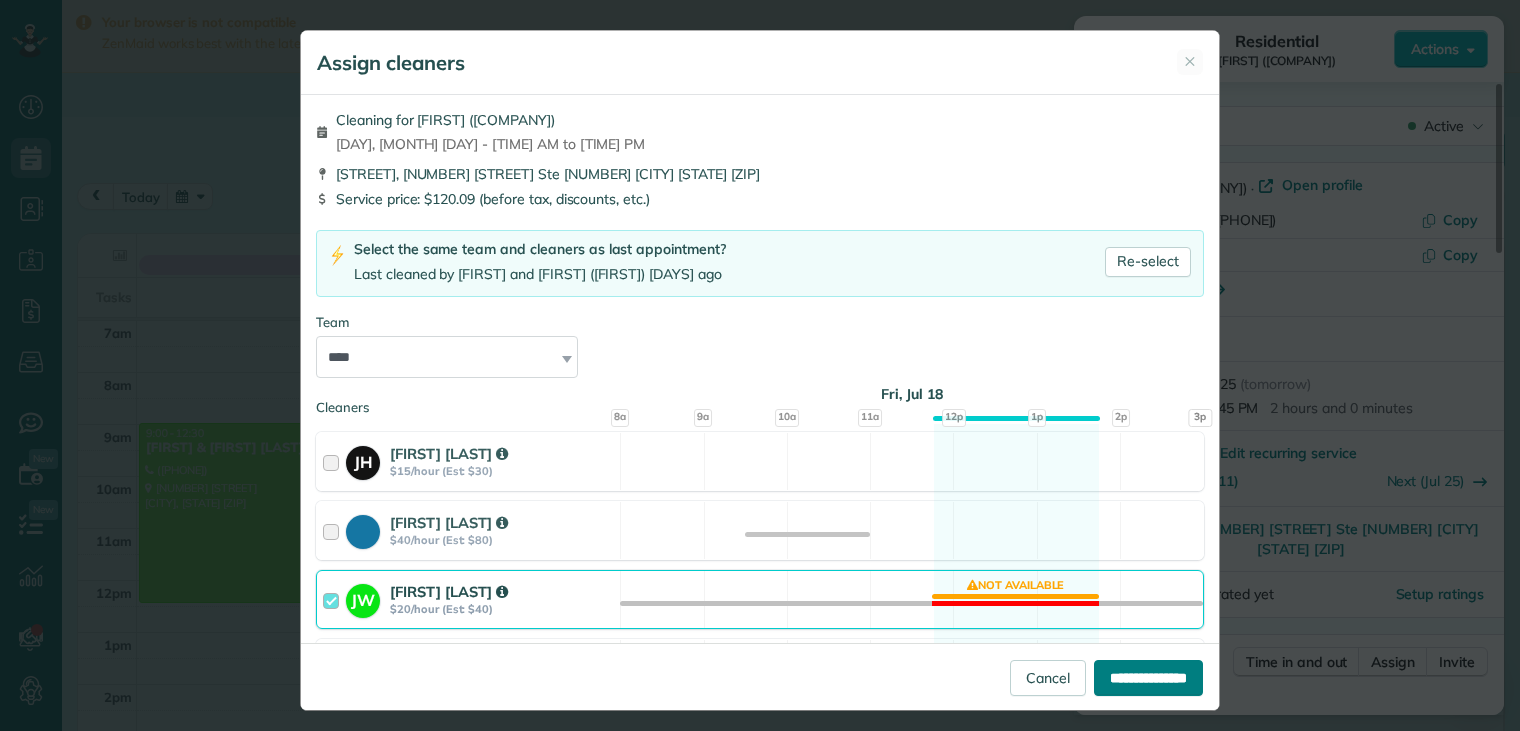 type on "**********" 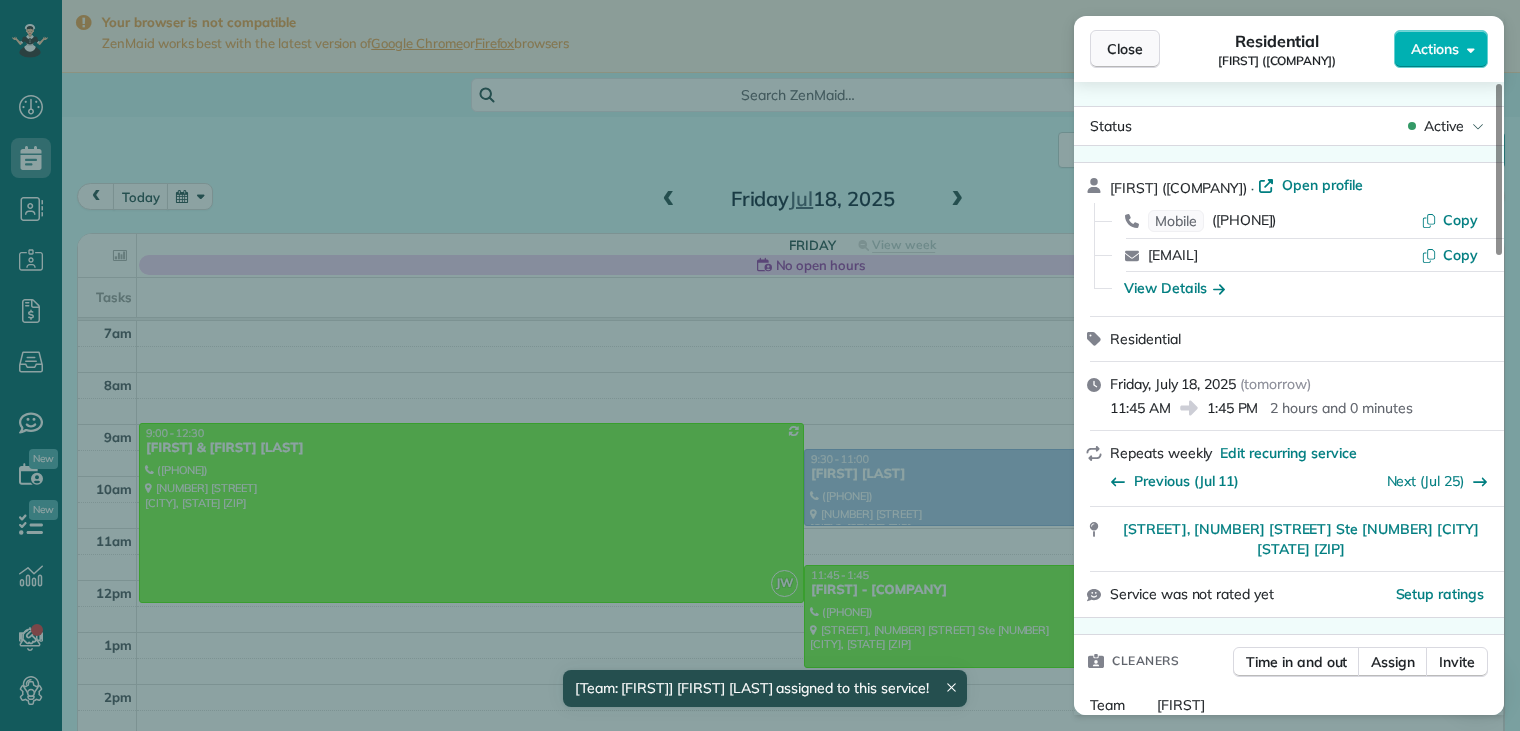 click on "Close" at bounding box center [1125, 49] 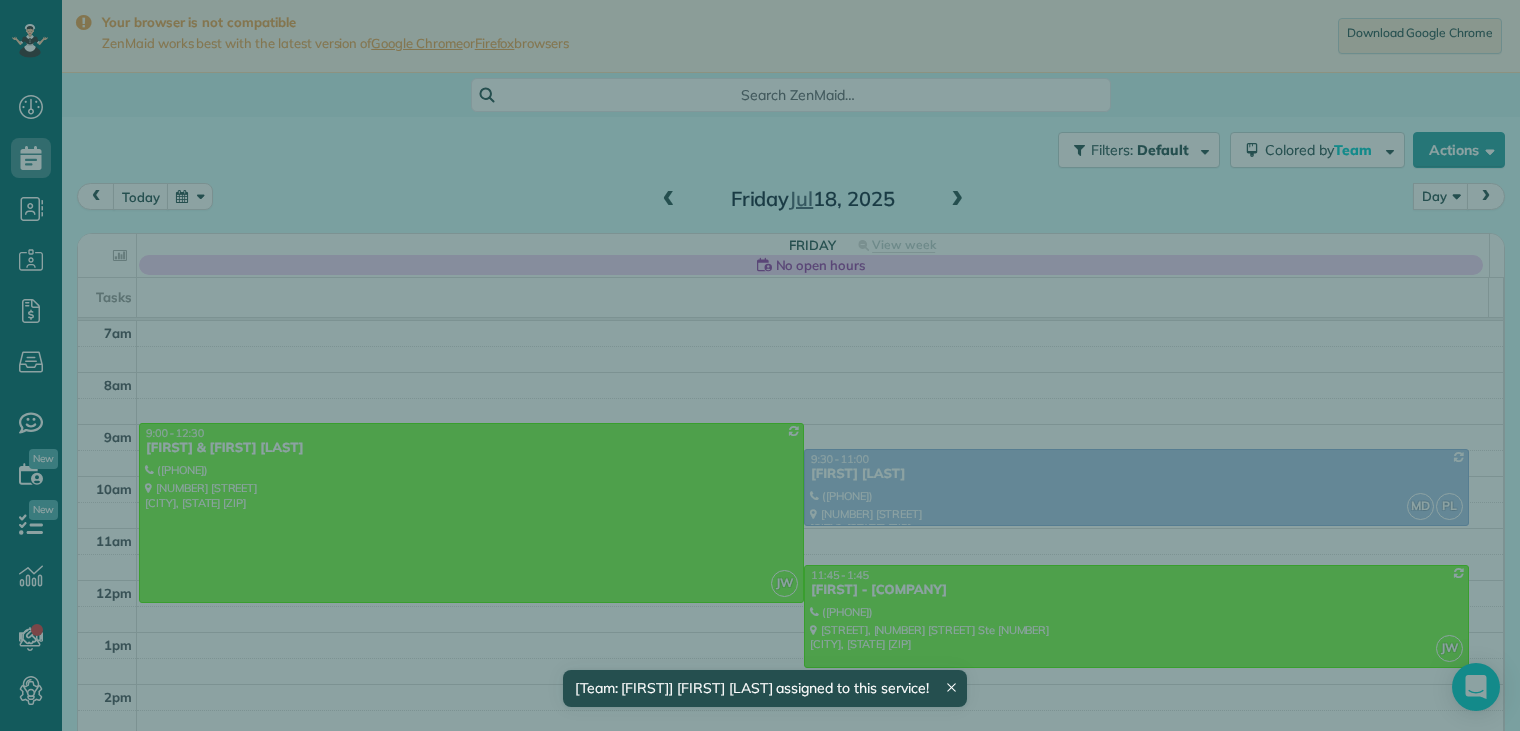 click on "Close" at bounding box center (1125, 49) 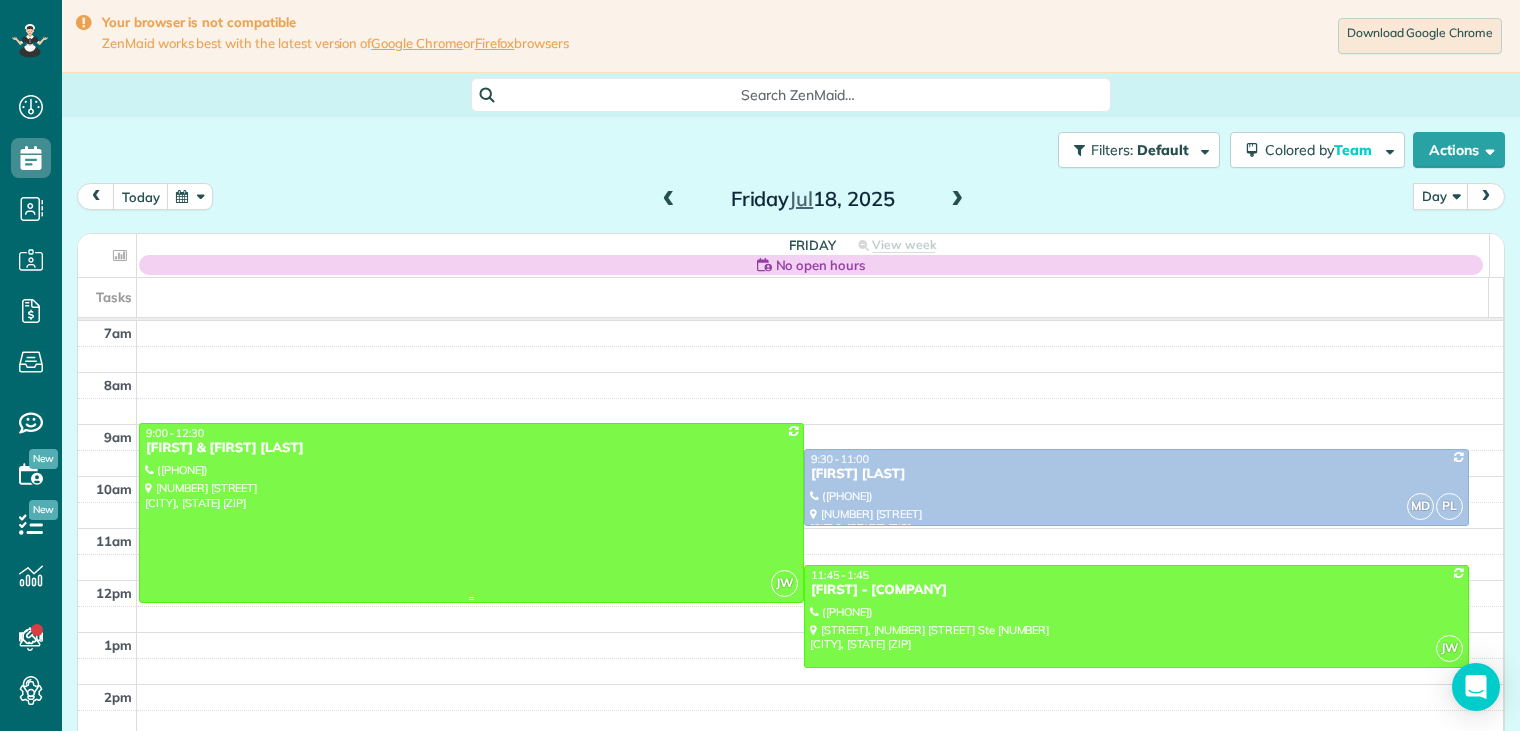 click on "[FIRST] & [FIRST] [LAST]" at bounding box center [471, 448] 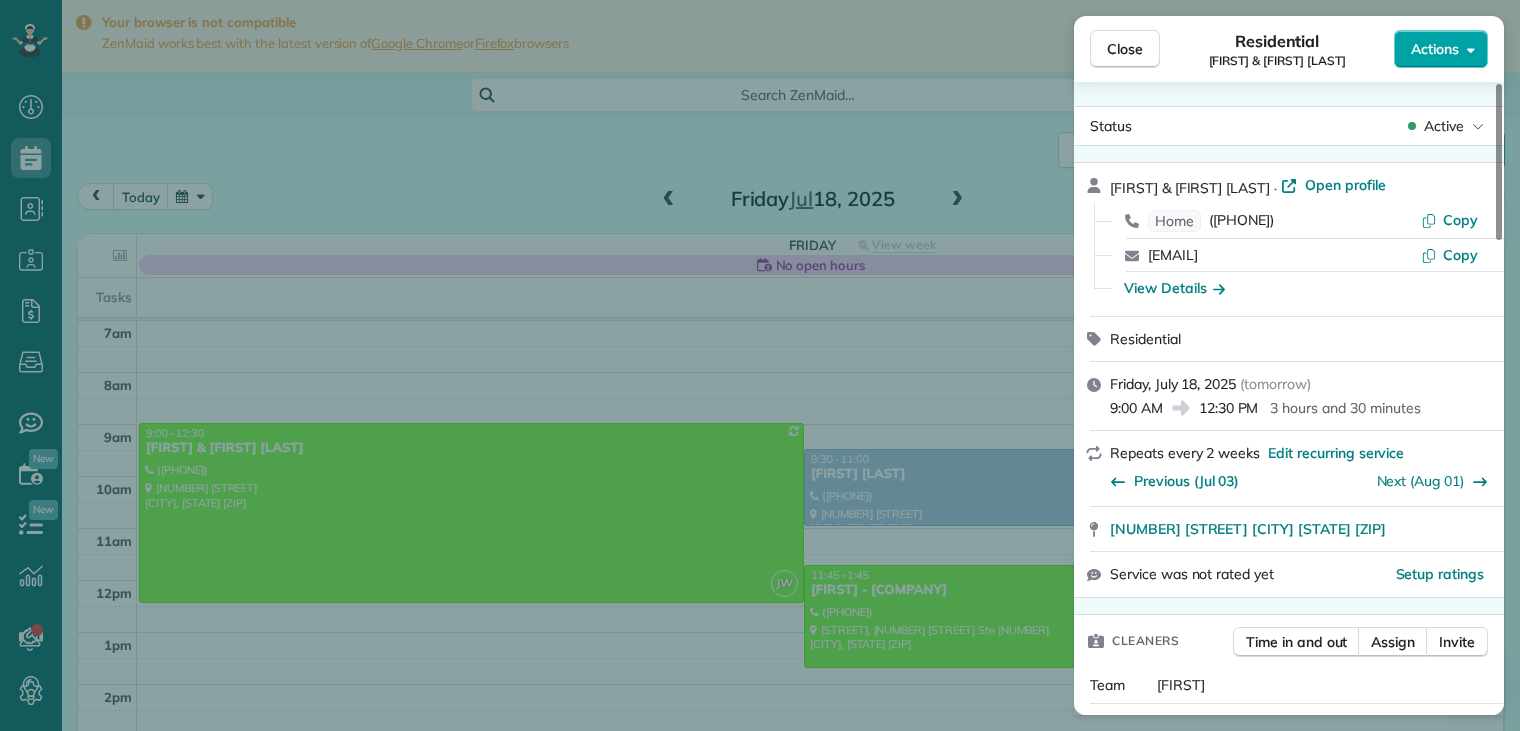 click on "Actions" at bounding box center [1435, 49] 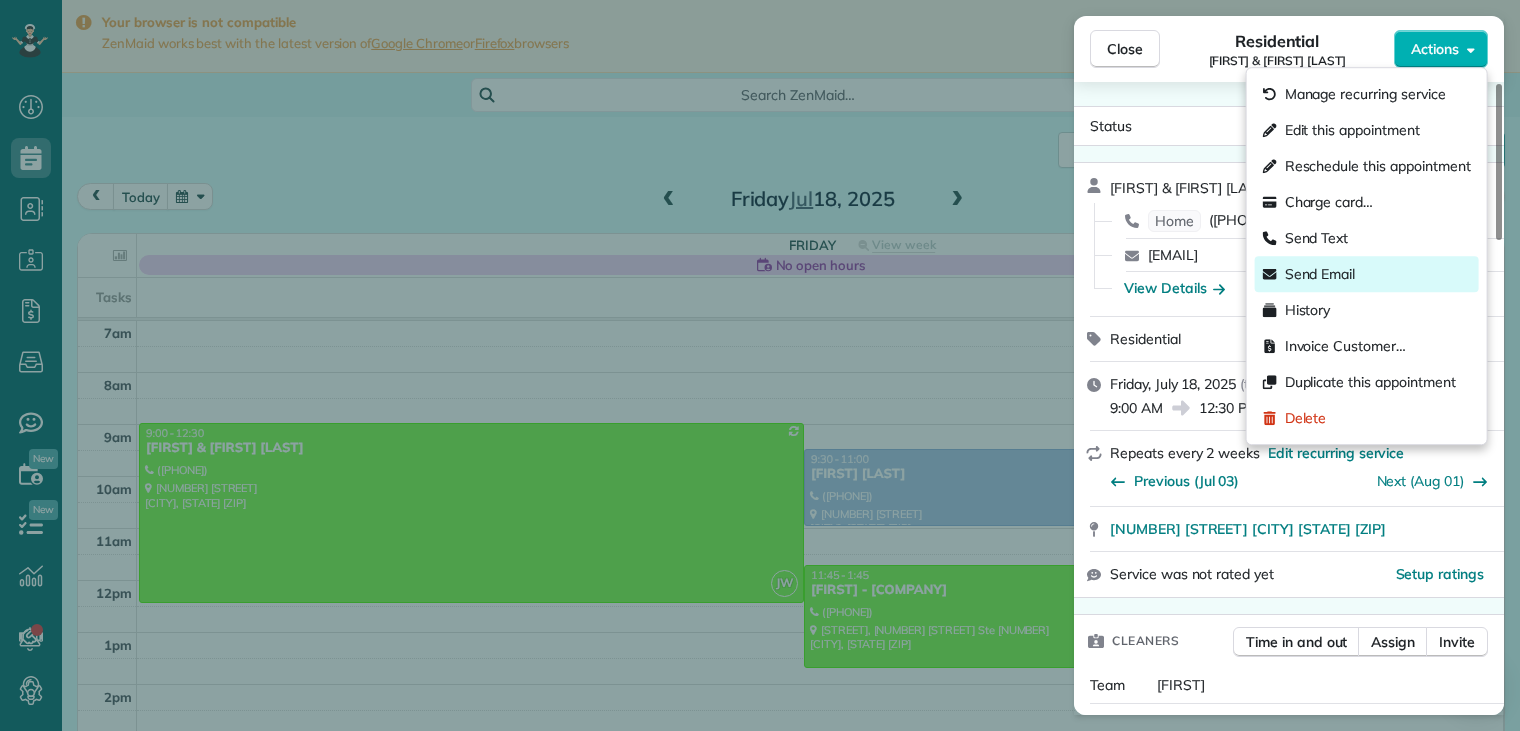 click on "Send Email" at bounding box center [1320, 274] 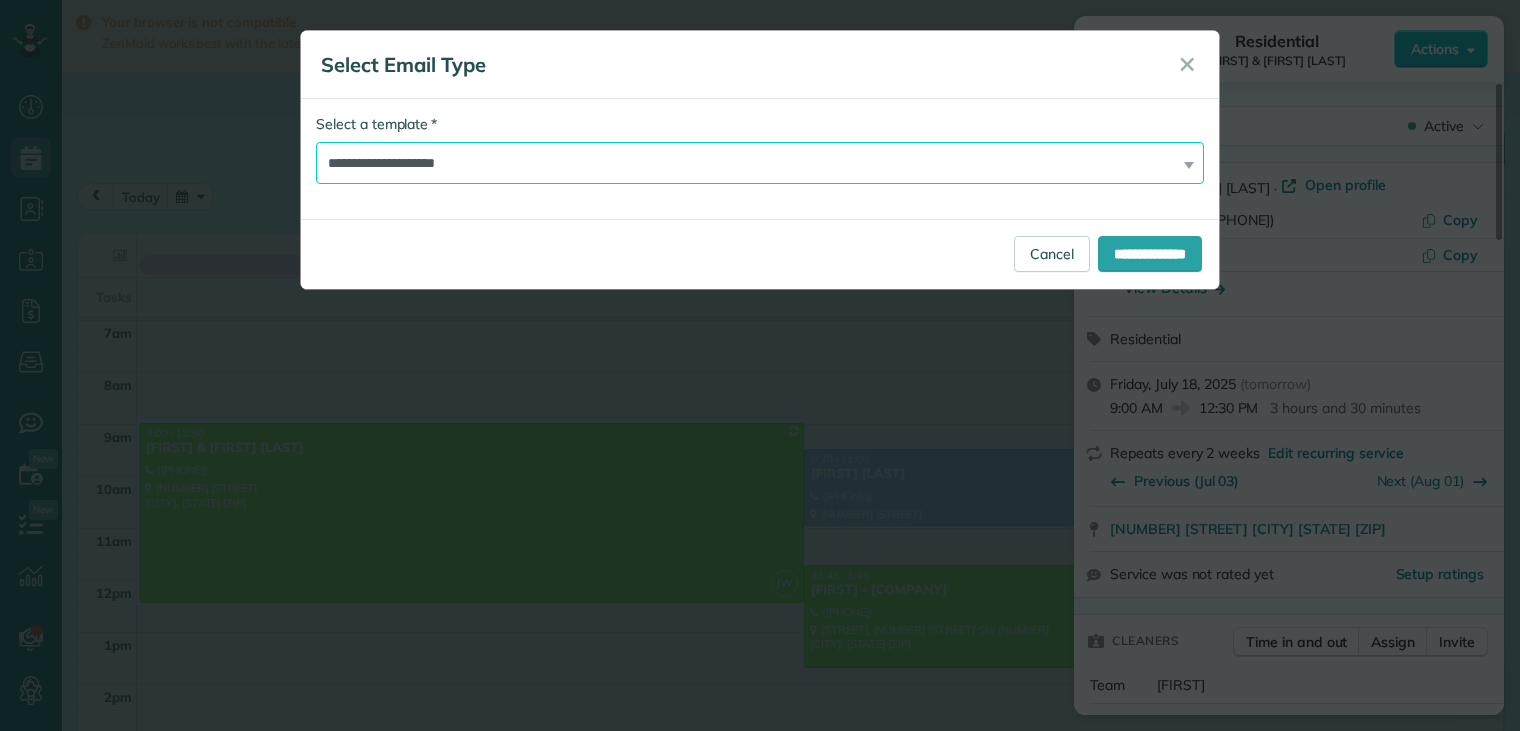 click on "**********" at bounding box center [760, 163] 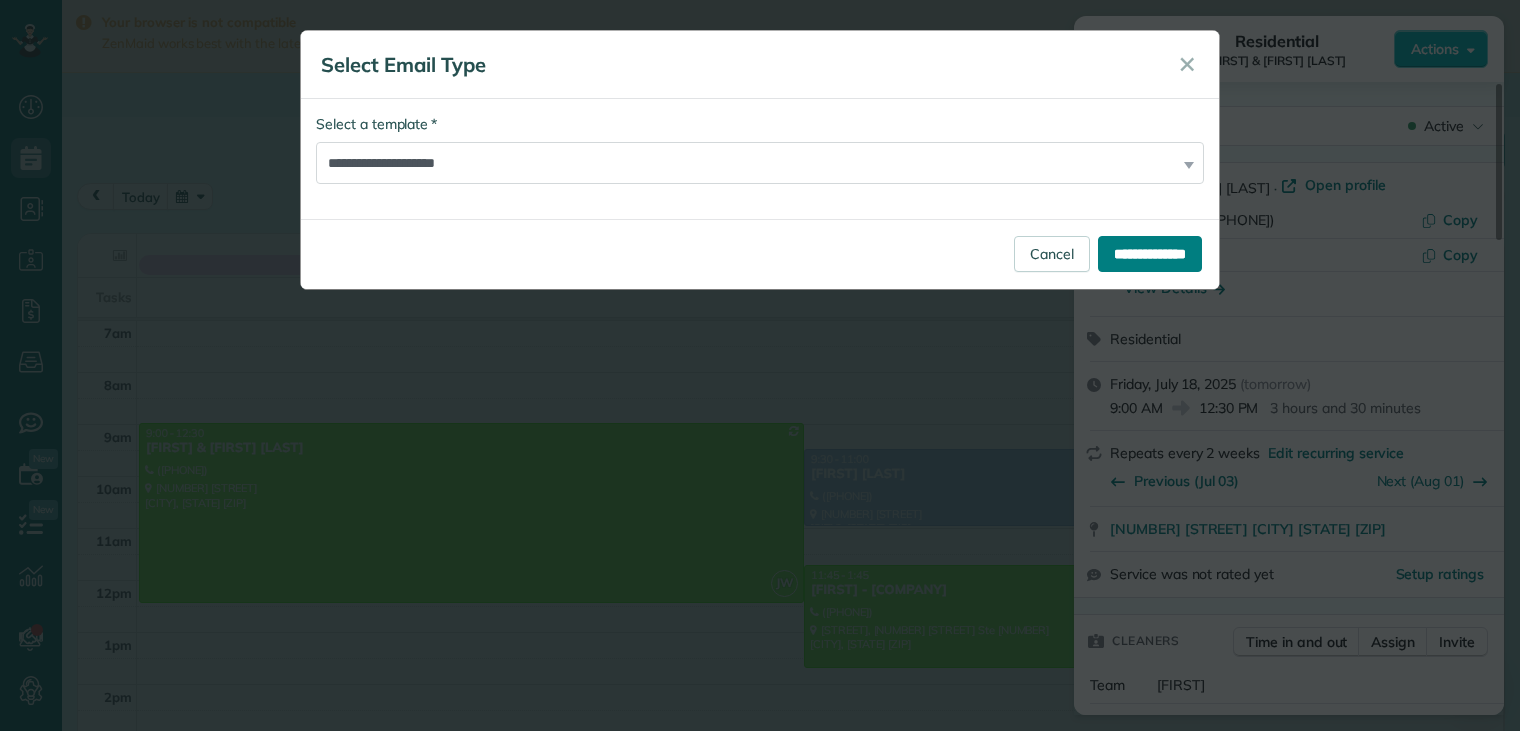 click on "**********" at bounding box center [1150, 254] 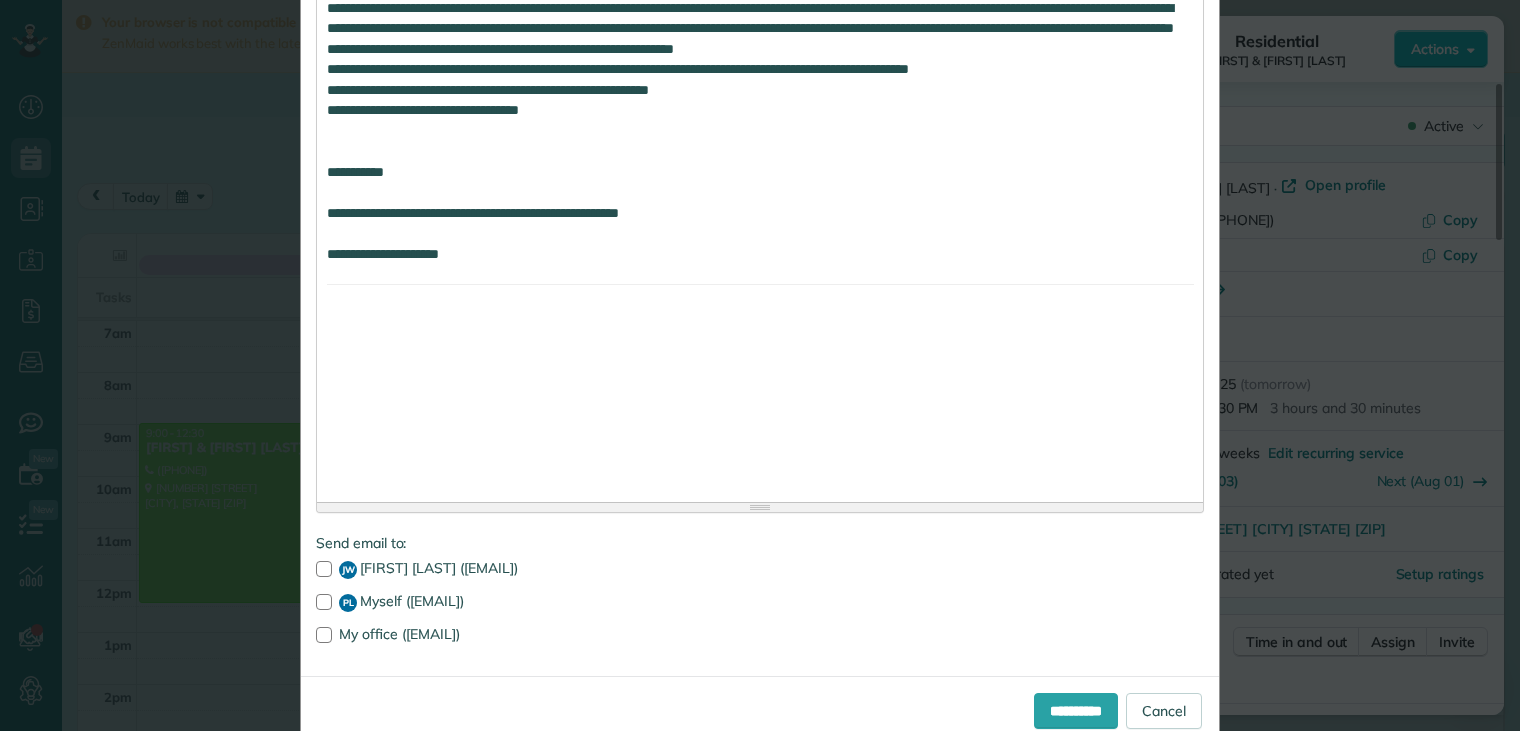 scroll, scrollTop: 3009, scrollLeft: 0, axis: vertical 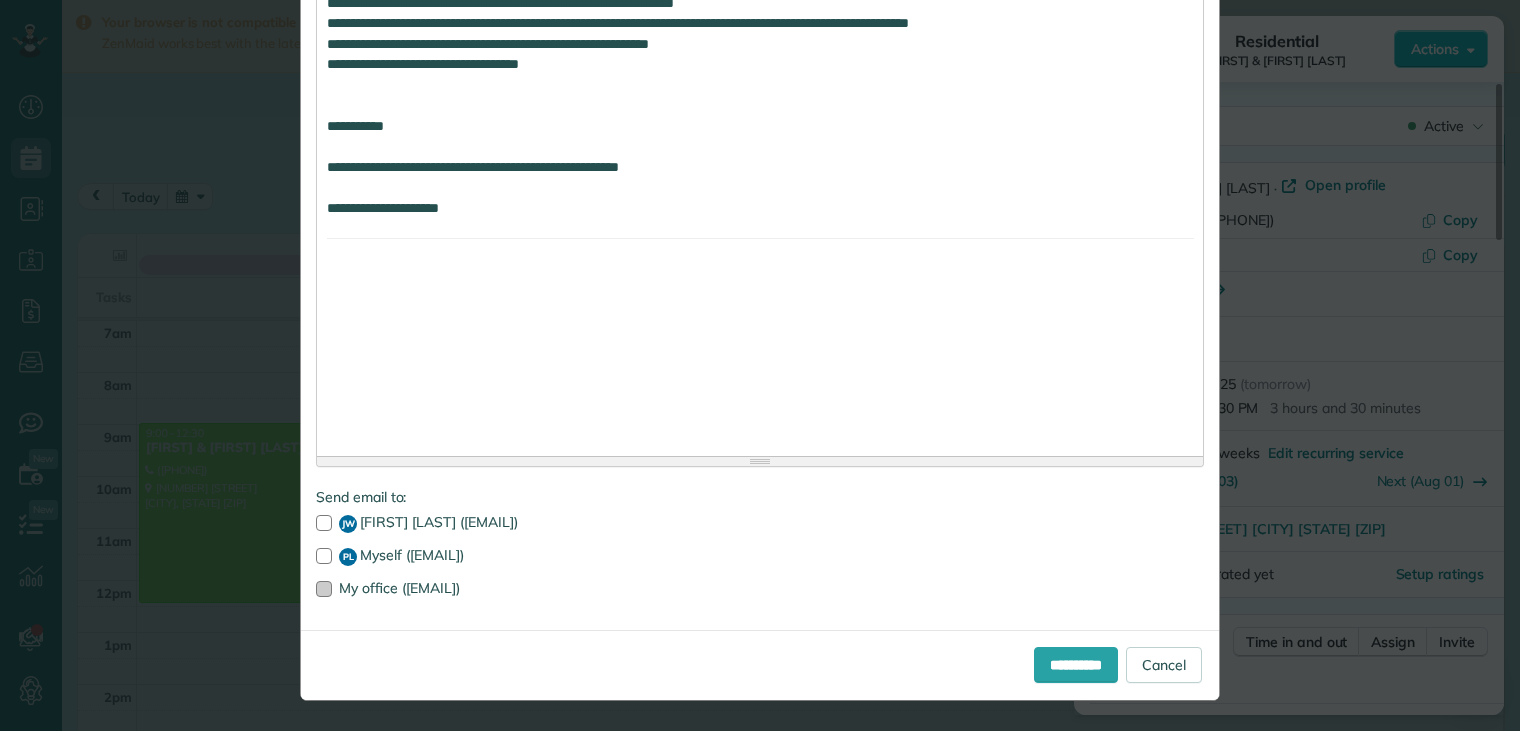 click at bounding box center (324, 589) 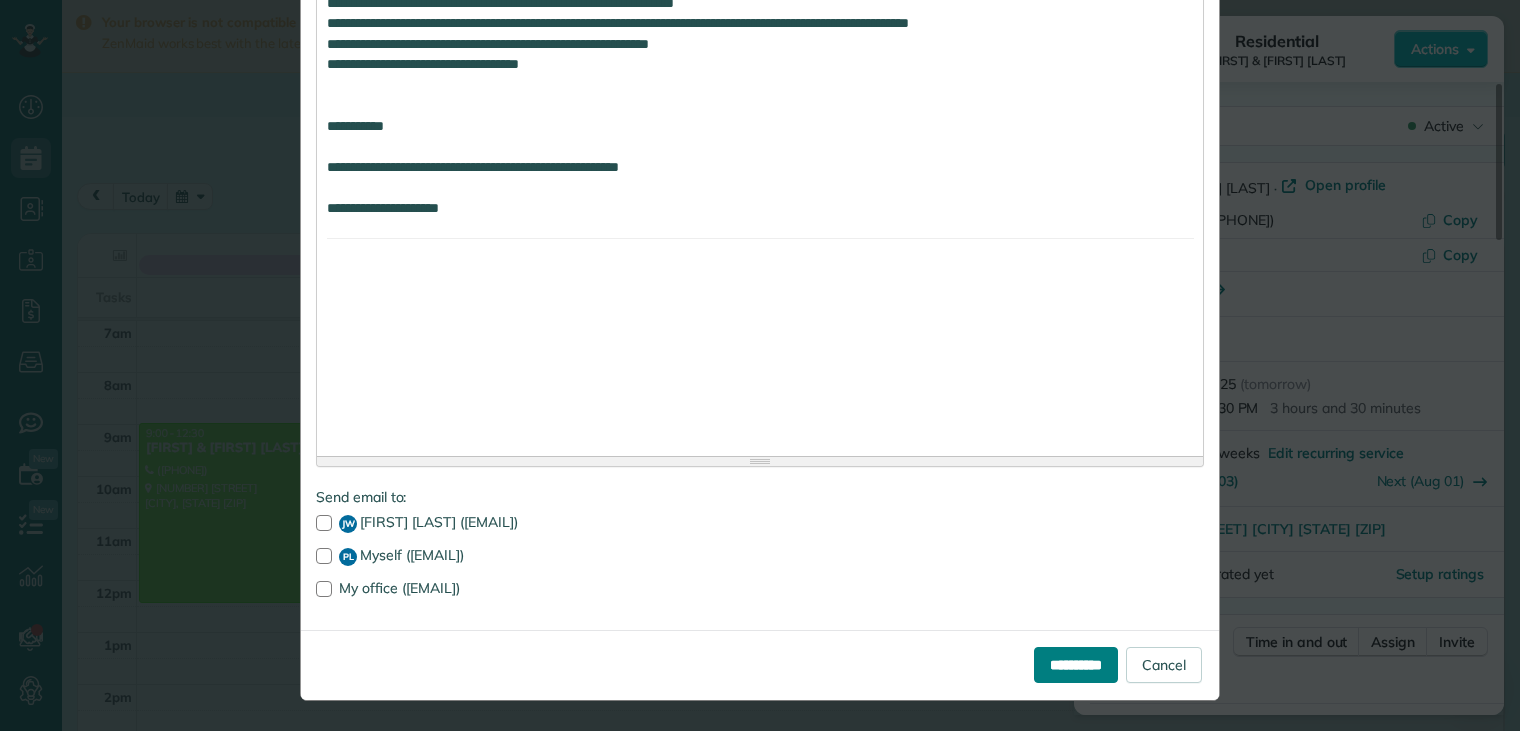 click on "**********" at bounding box center [1076, 665] 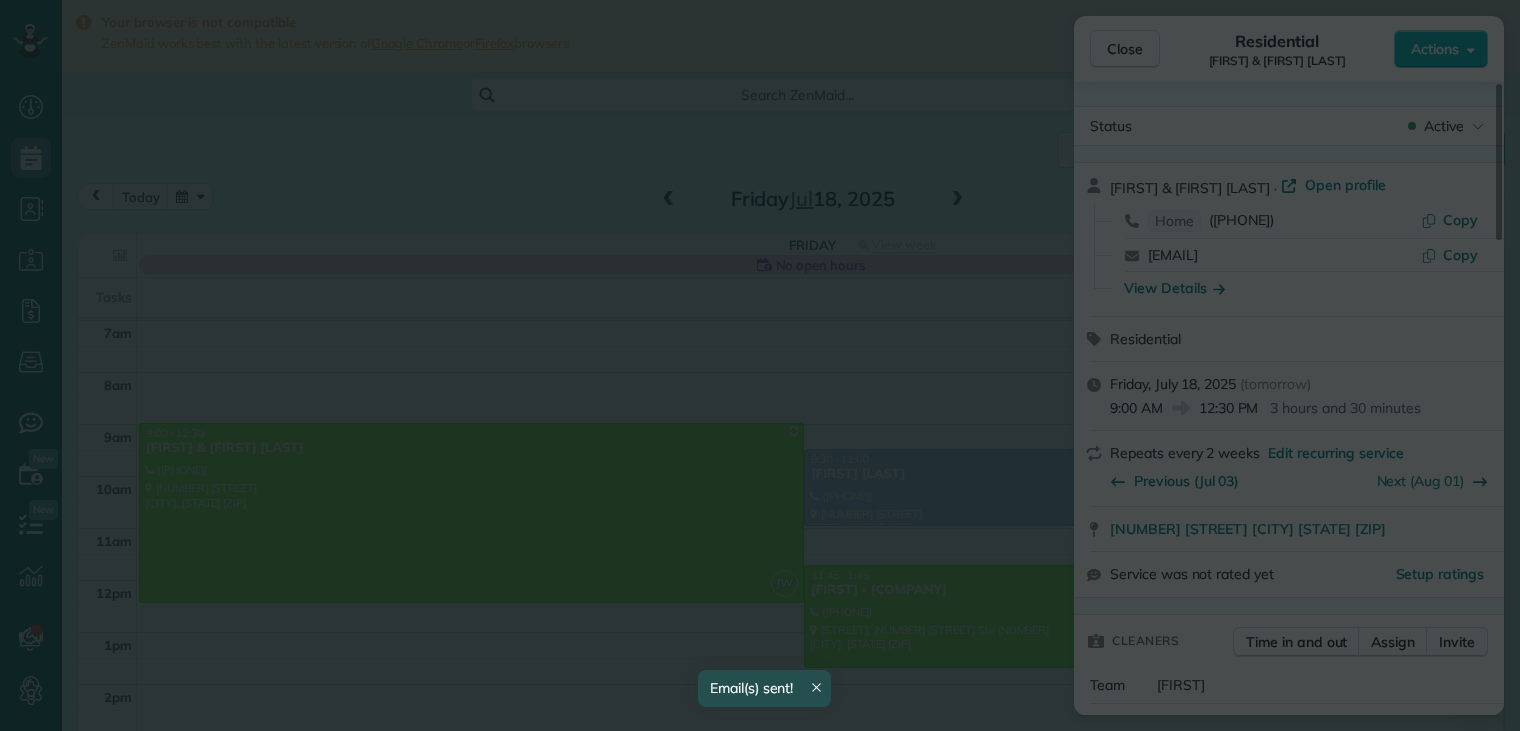 scroll, scrollTop: 0, scrollLeft: 0, axis: both 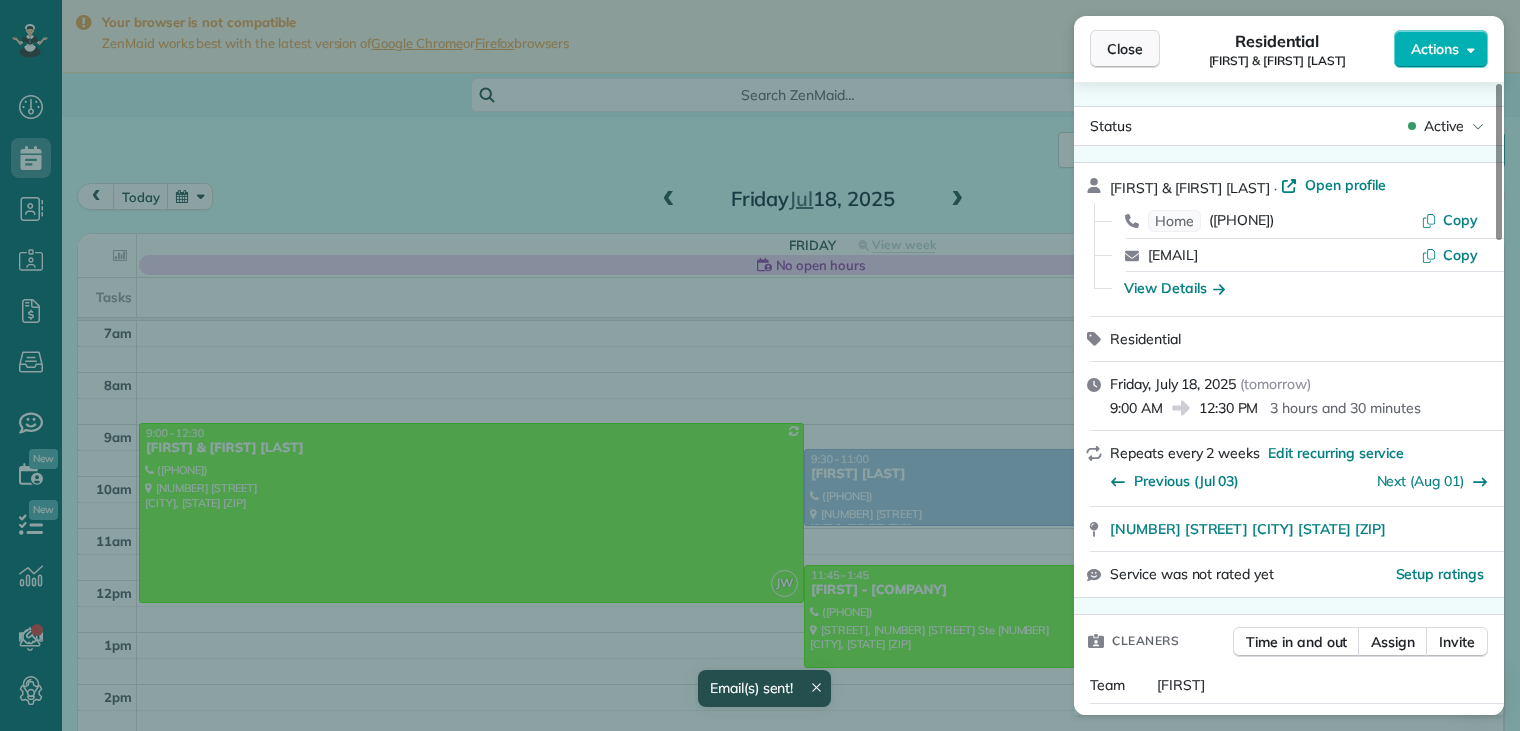 click on "Close" at bounding box center (1125, 49) 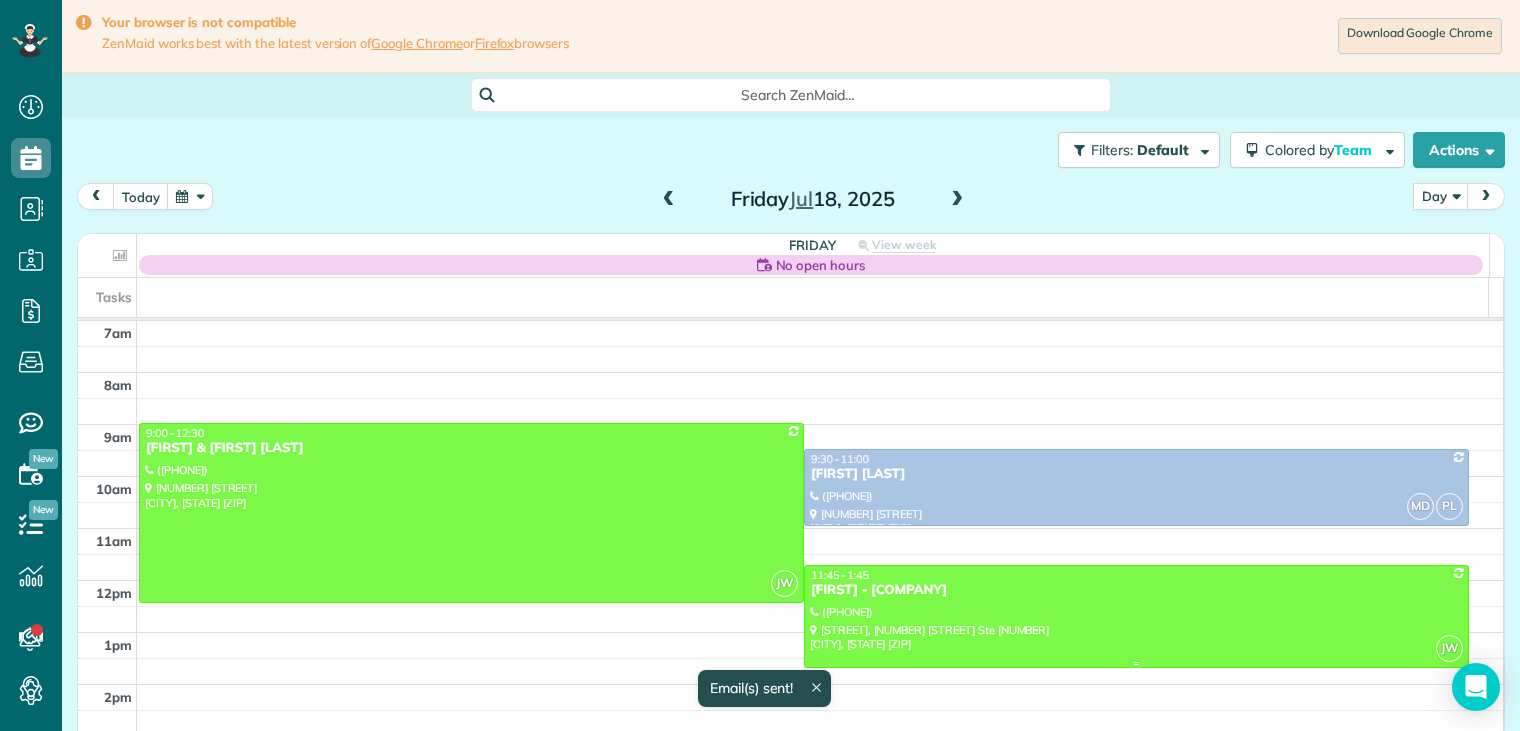 click on "[FIRST] - ATX Endodontics" at bounding box center (1136, 590) 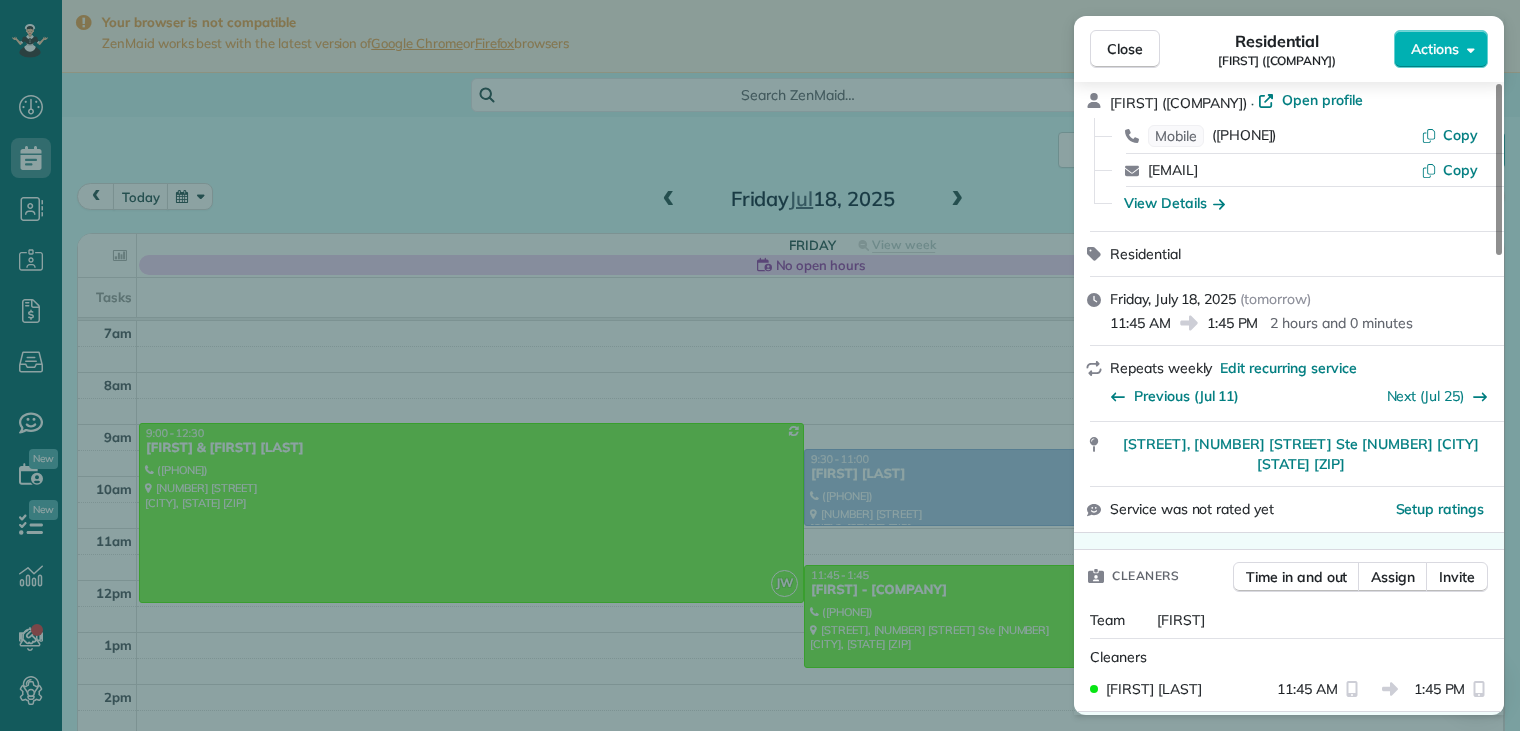 scroll, scrollTop: 0, scrollLeft: 0, axis: both 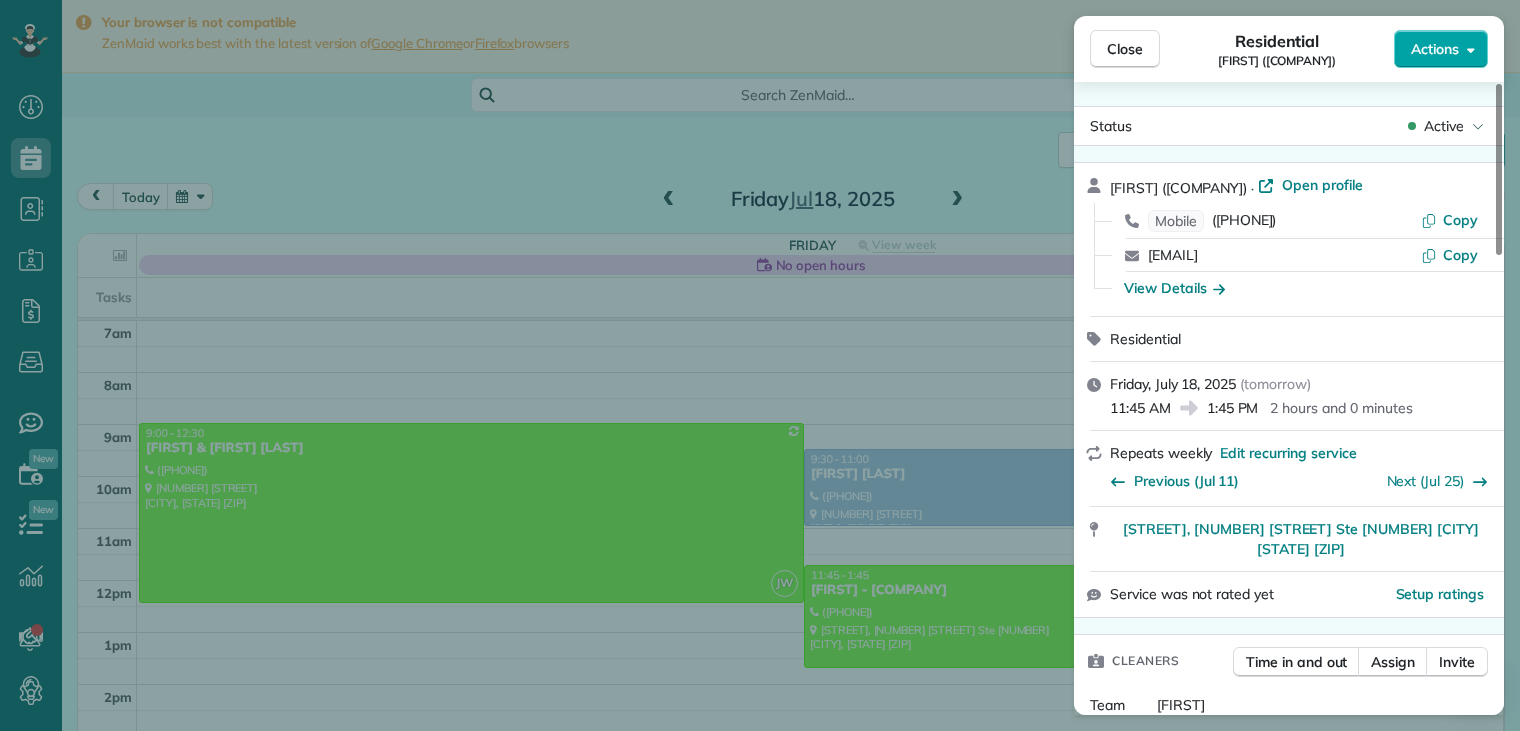 click on "Actions" at bounding box center (1441, 49) 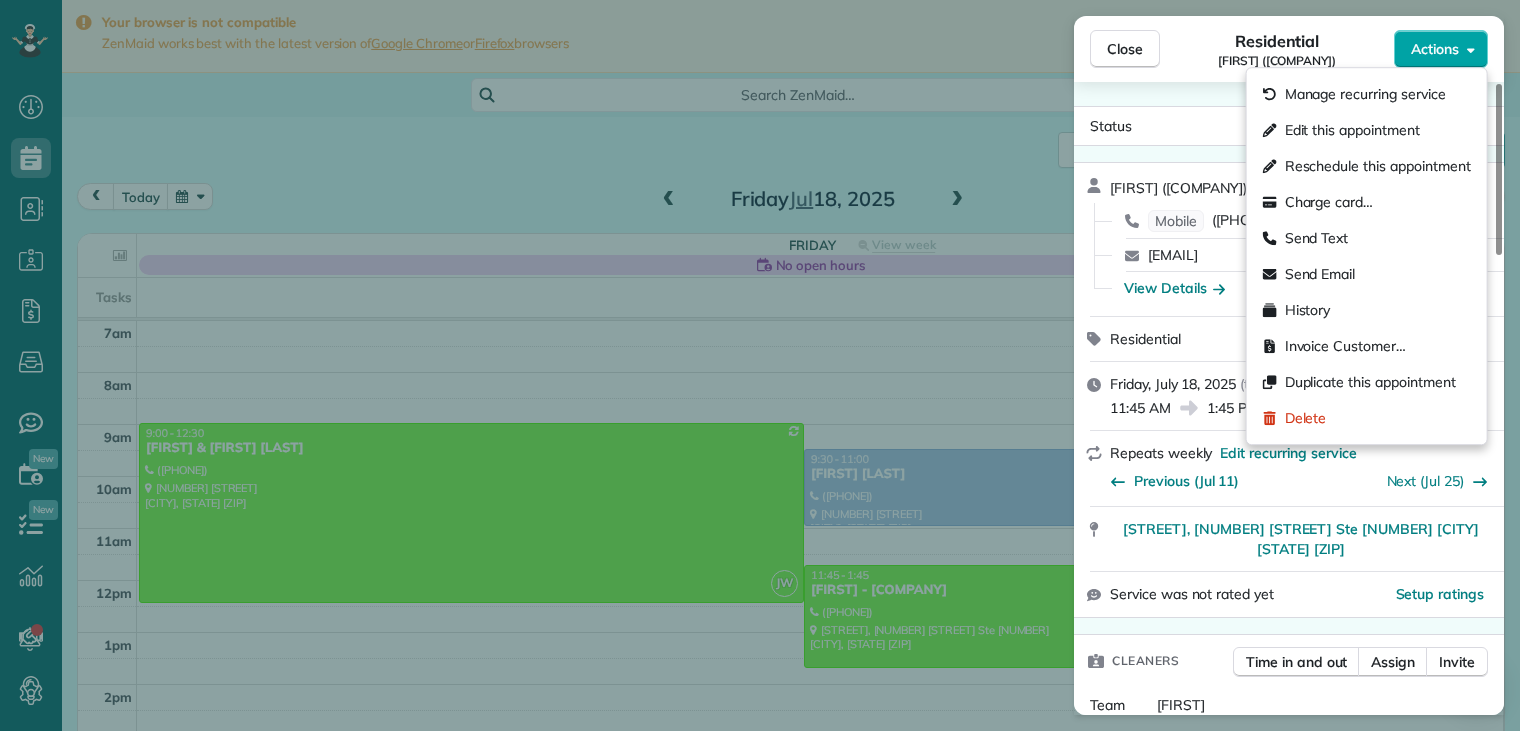 click on "Actions" at bounding box center (1441, 49) 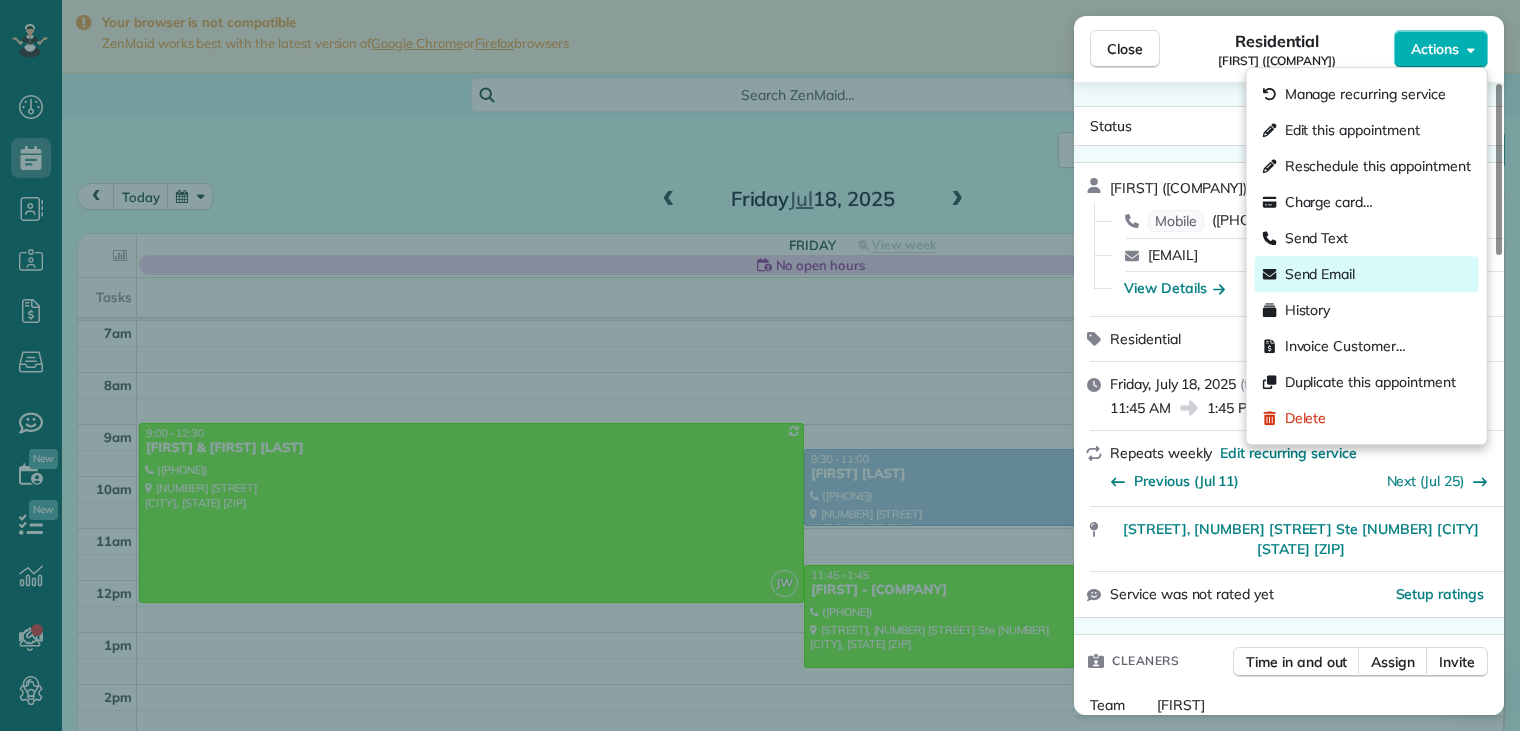 click on "Send Email" at bounding box center [1320, 274] 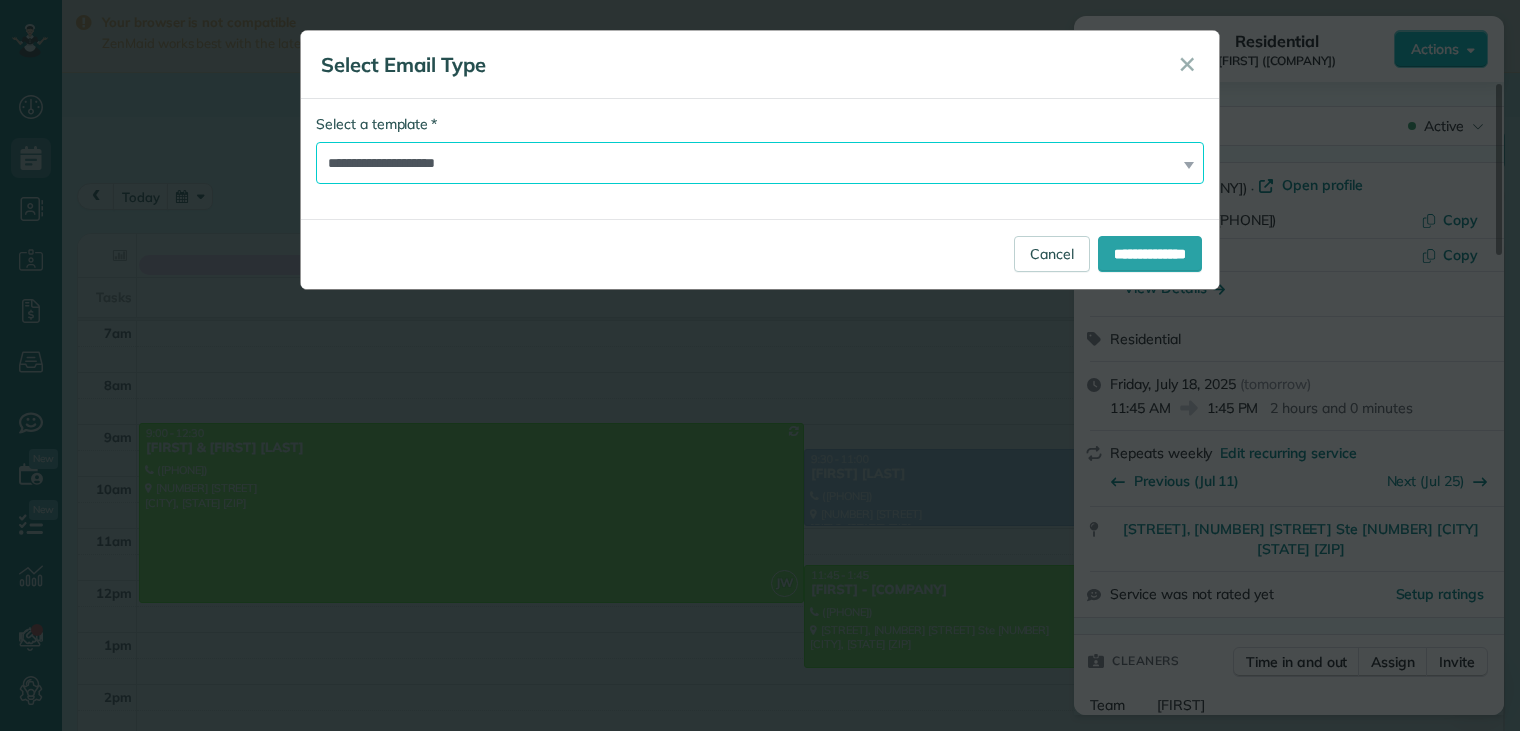 click on "**********" at bounding box center [760, 163] 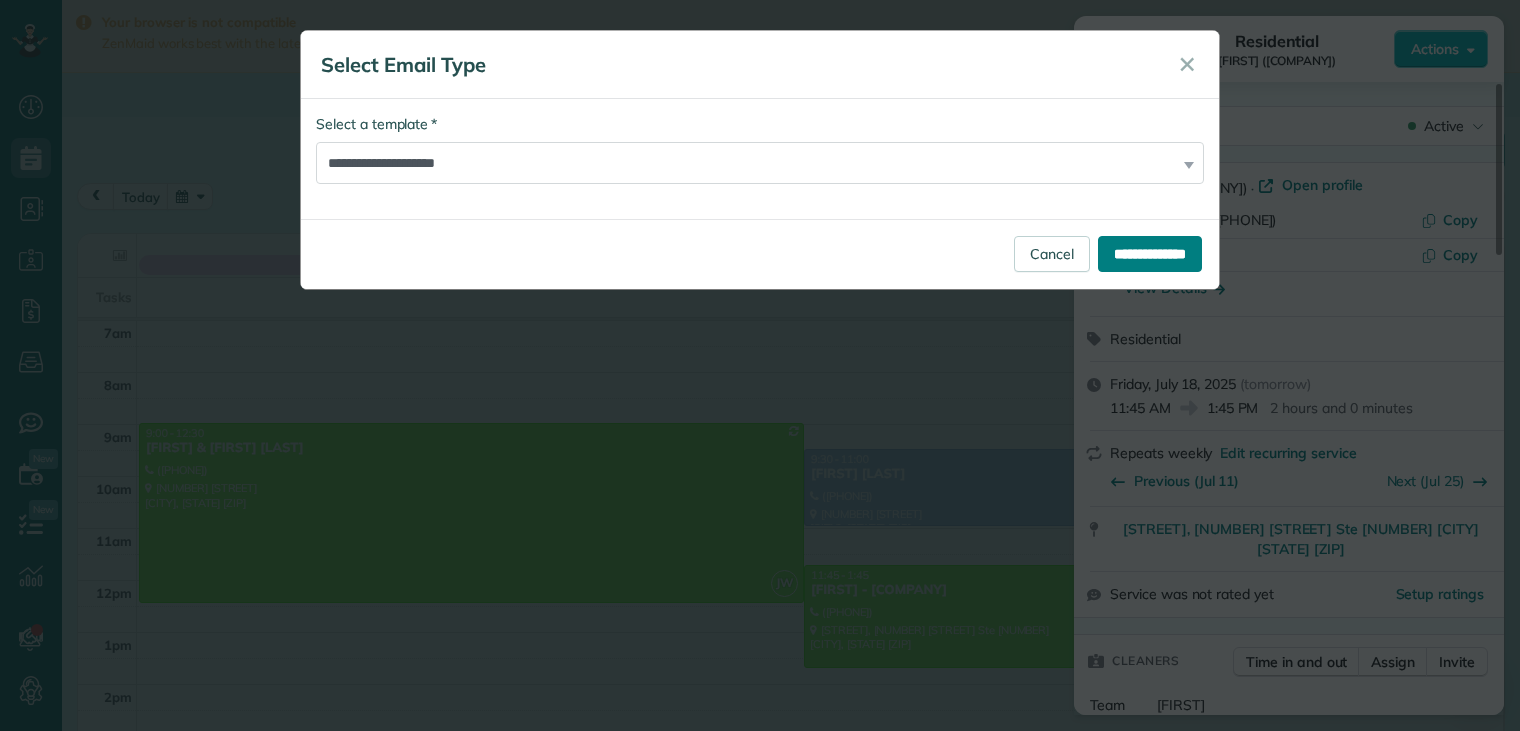 click on "**********" at bounding box center [1150, 254] 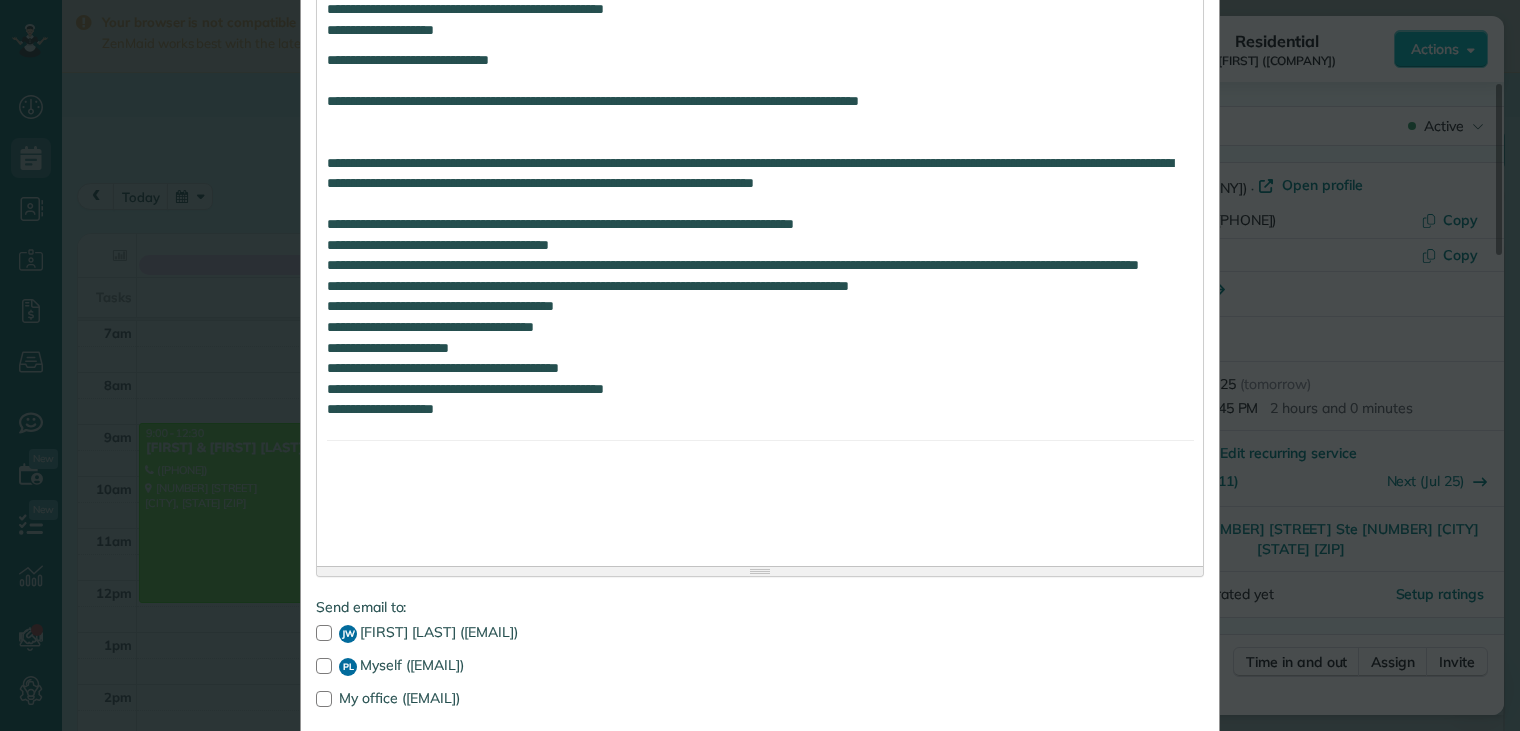scroll, scrollTop: 1460, scrollLeft: 0, axis: vertical 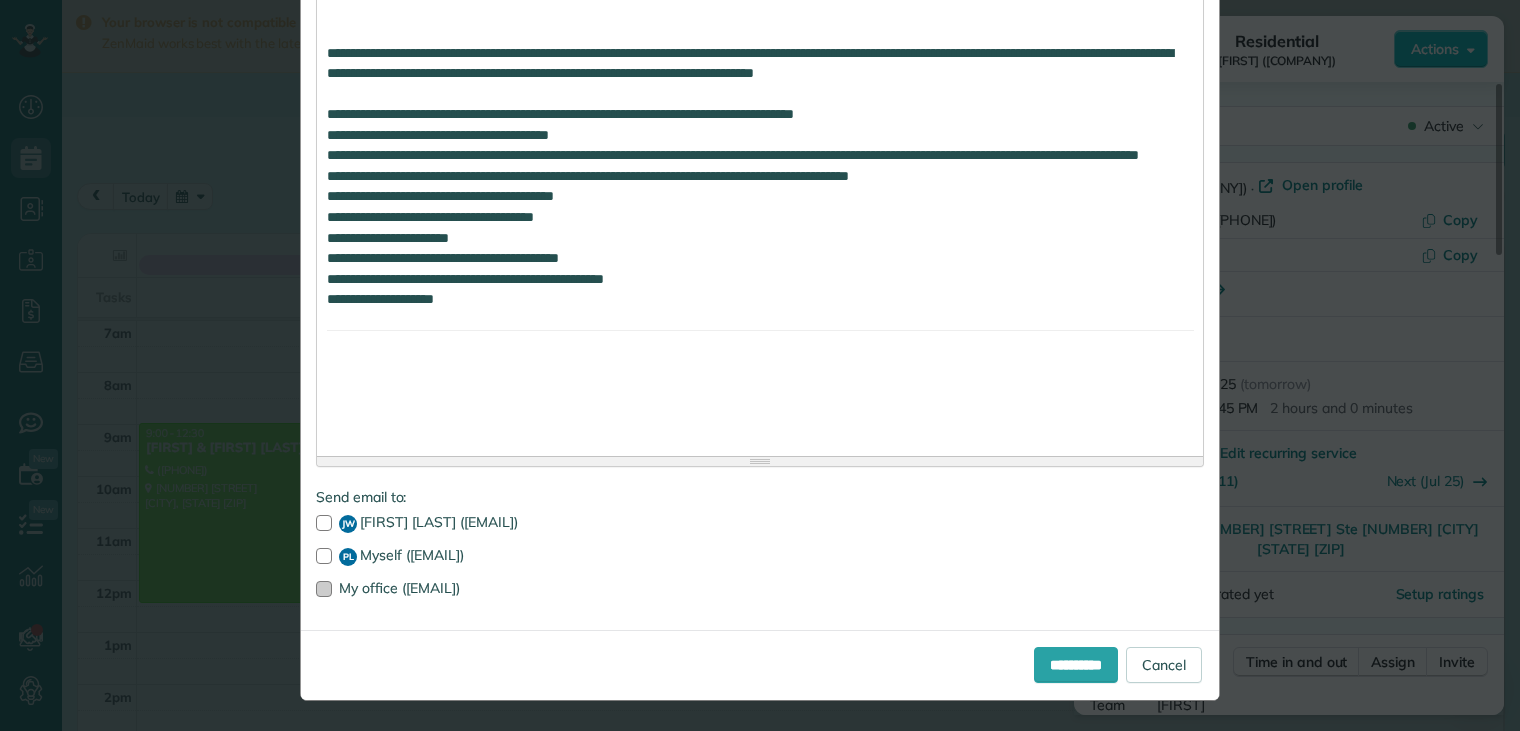 click at bounding box center [324, 589] 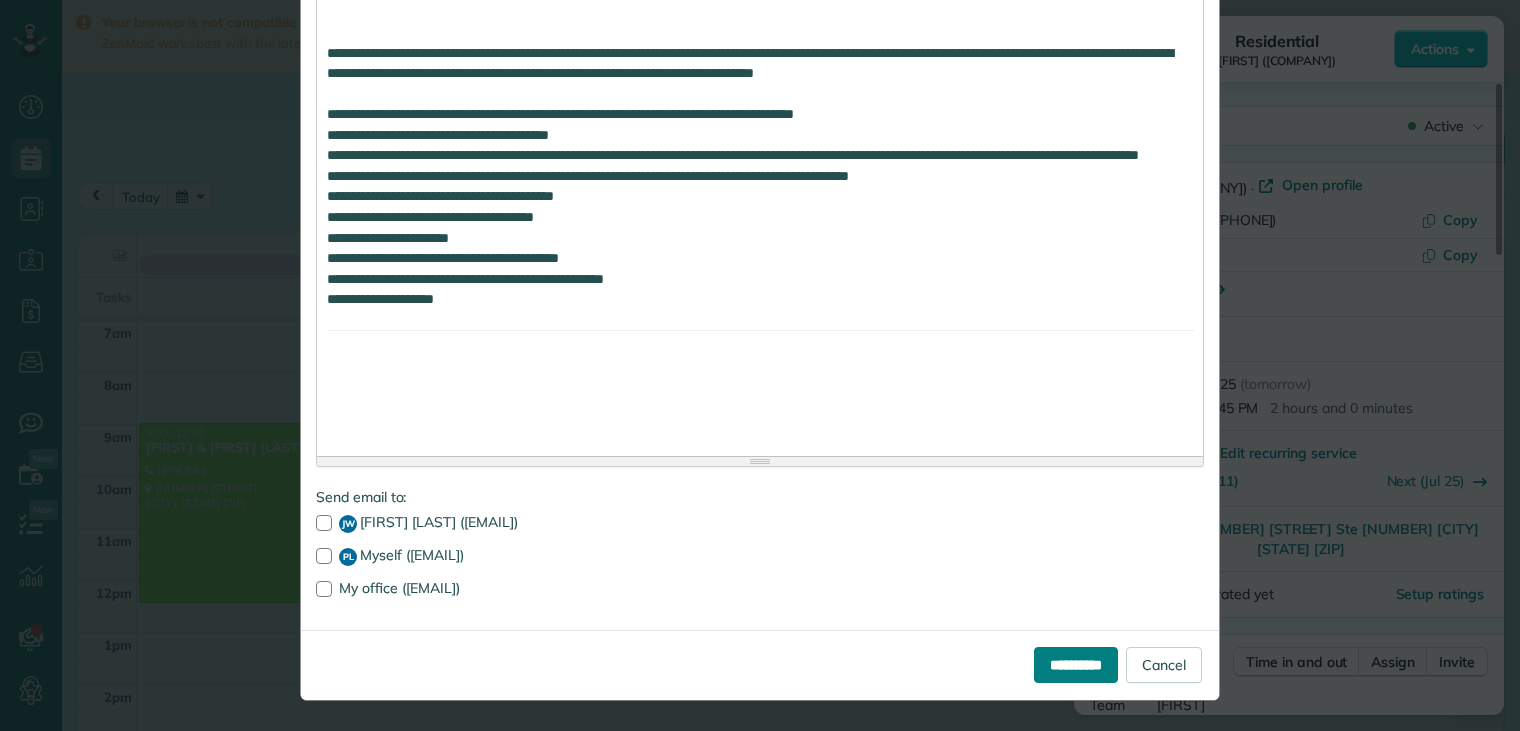 click on "**********" at bounding box center (1076, 665) 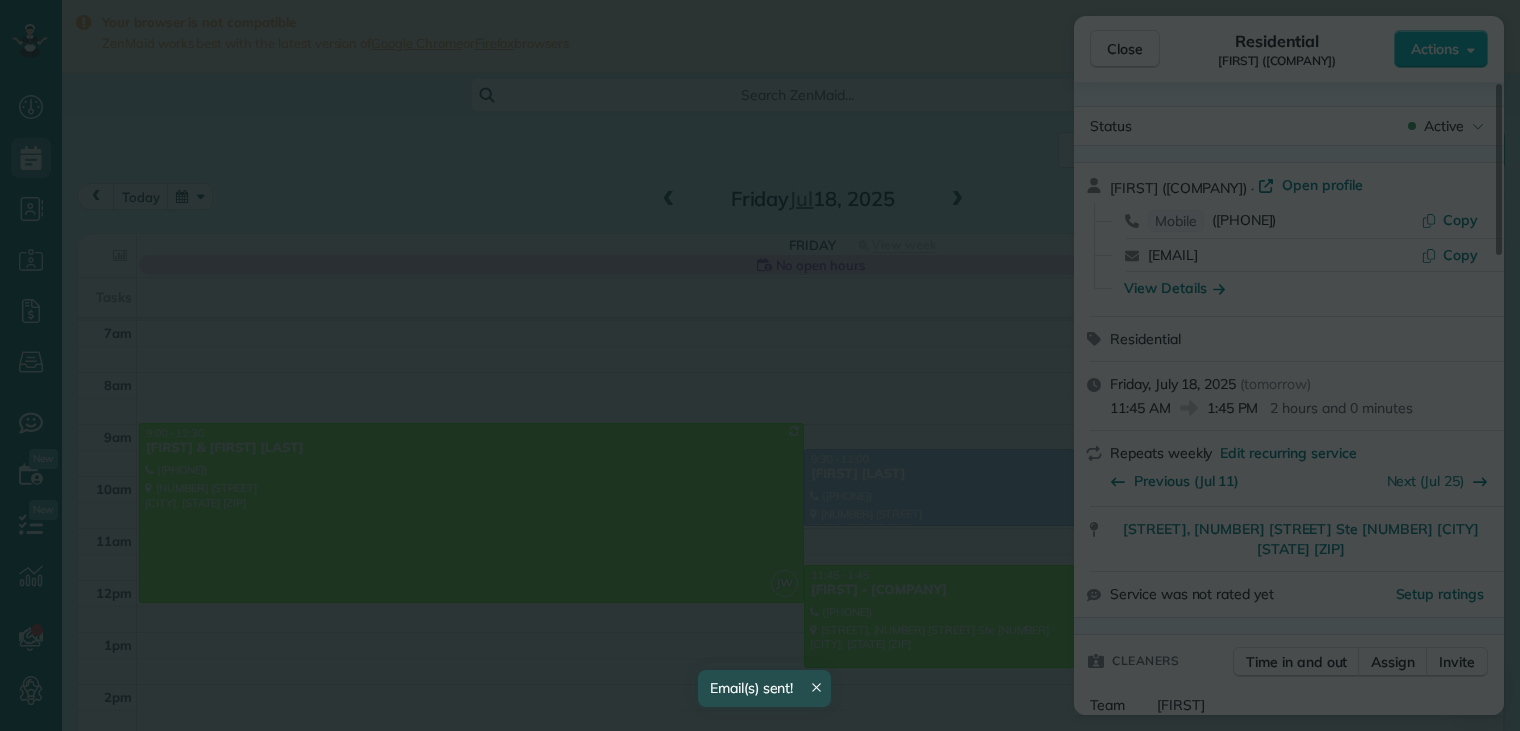 scroll, scrollTop: 0, scrollLeft: 0, axis: both 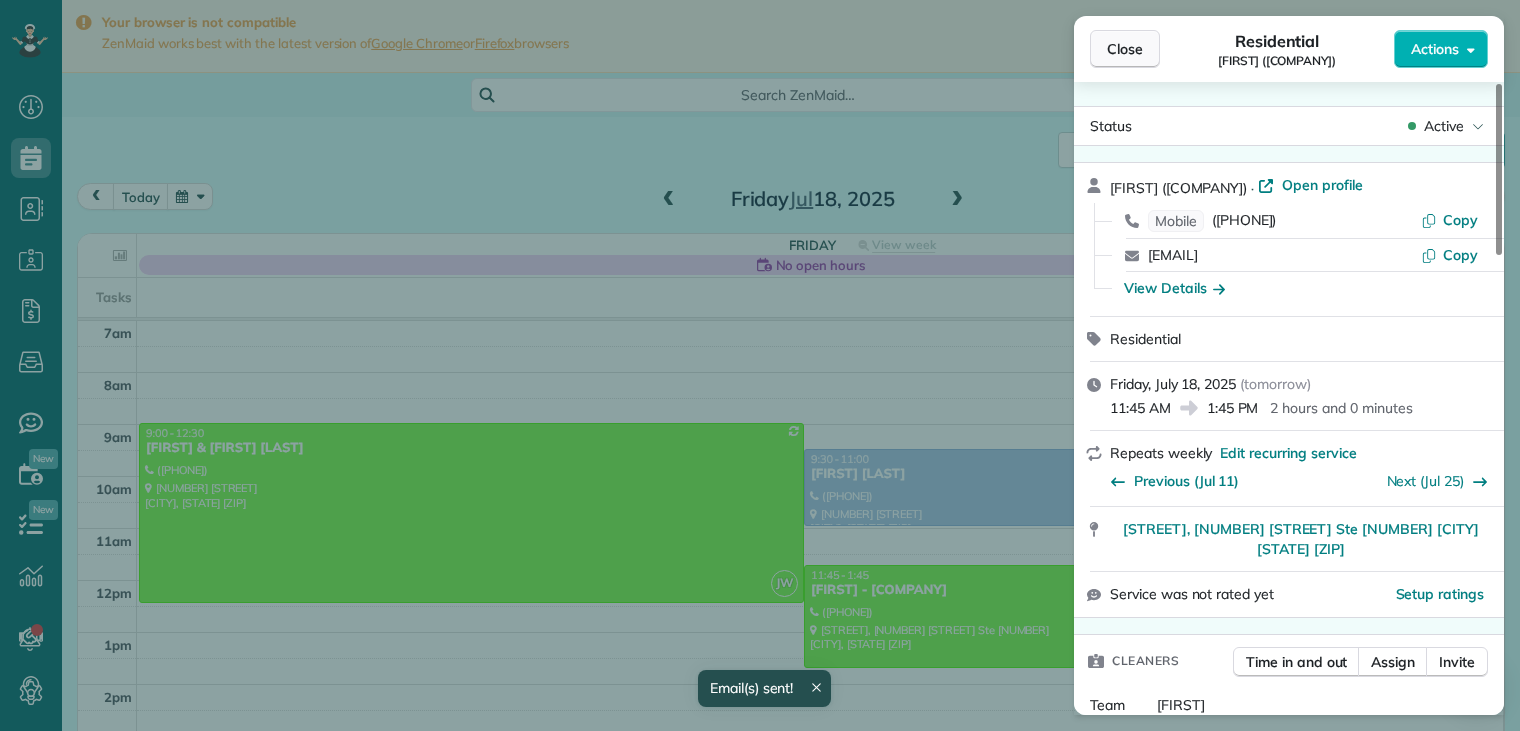 click on "Close" at bounding box center (1125, 49) 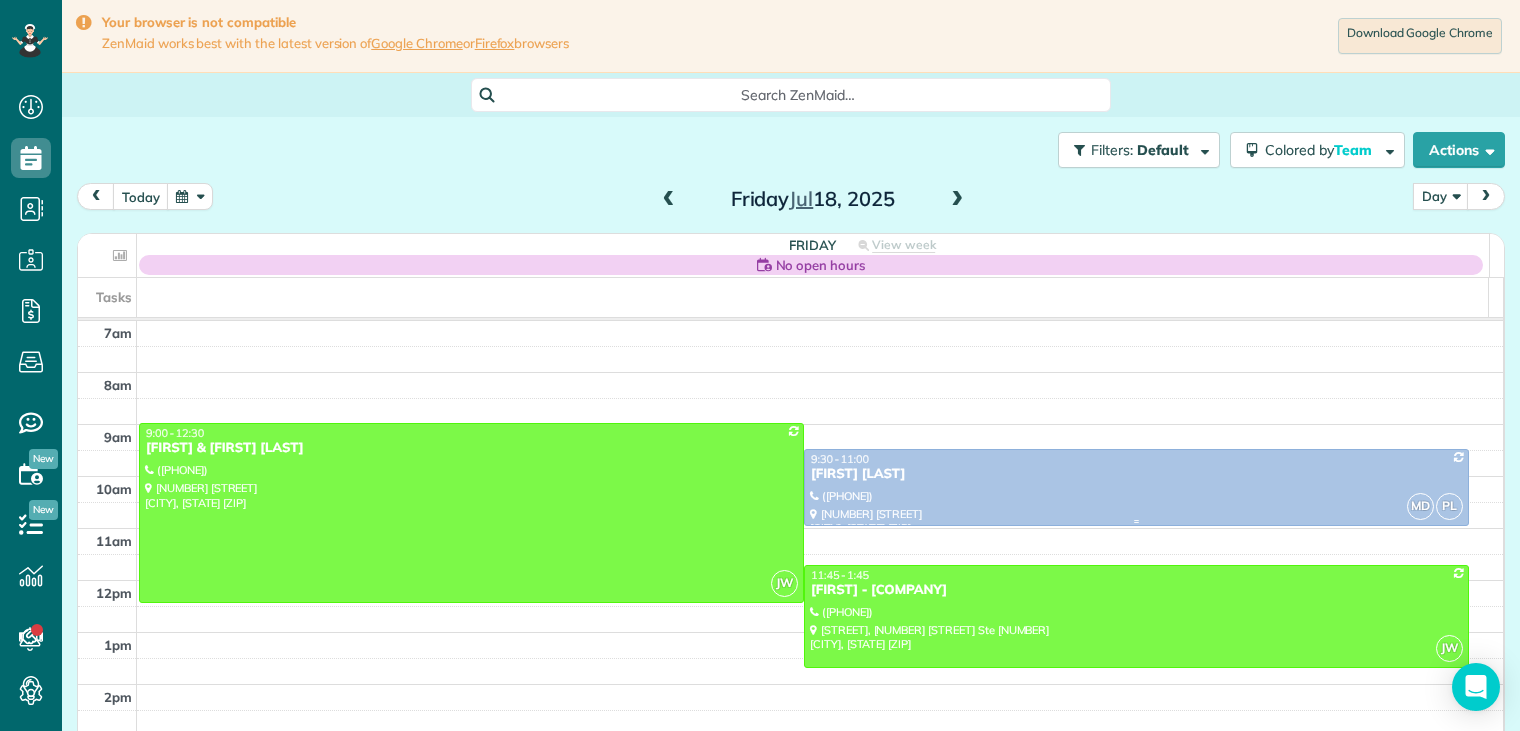 click on "[FIRST] [LAST]" at bounding box center (1136, 474) 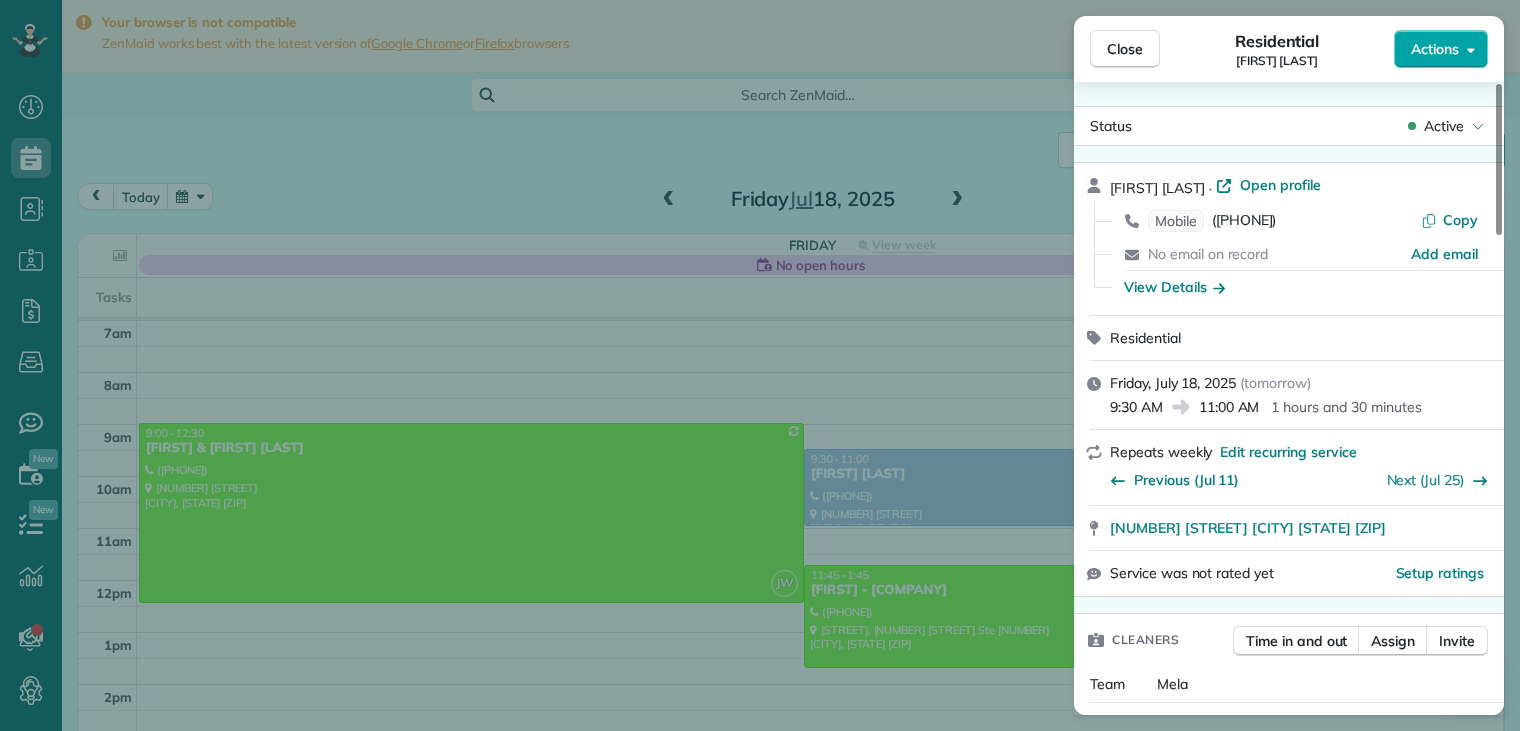 click on "Actions" at bounding box center [1435, 49] 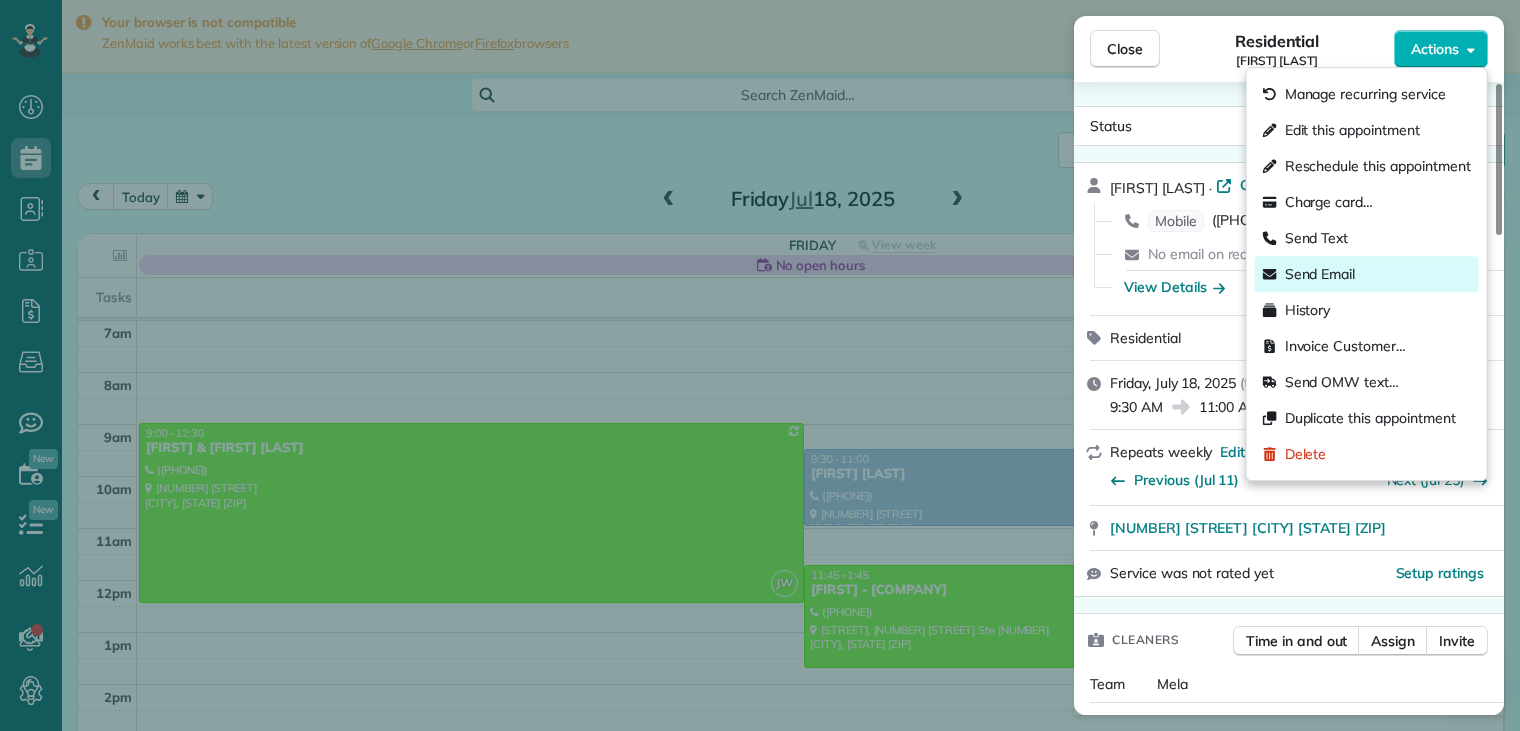 click on "Send Email" at bounding box center (1320, 274) 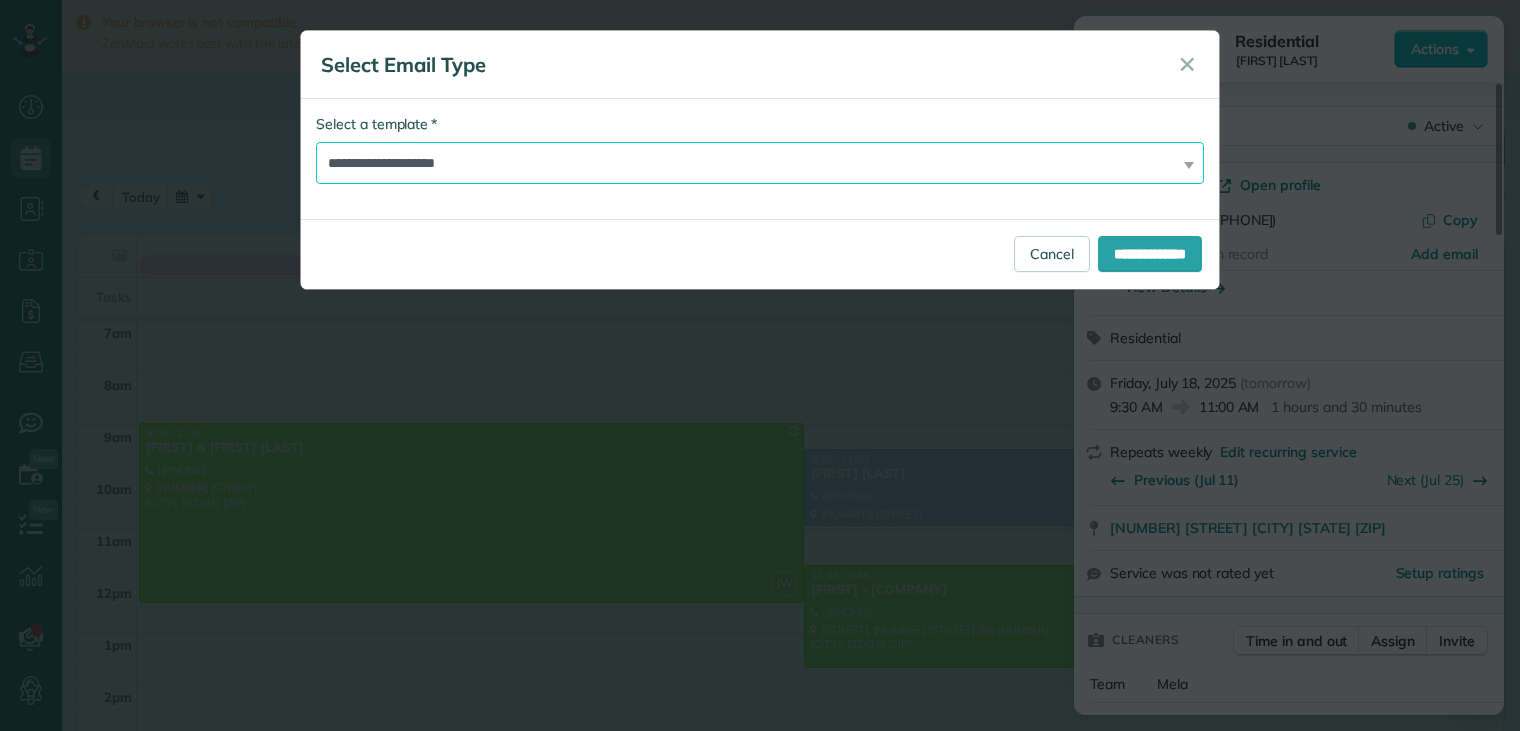 click on "**********" at bounding box center (760, 163) 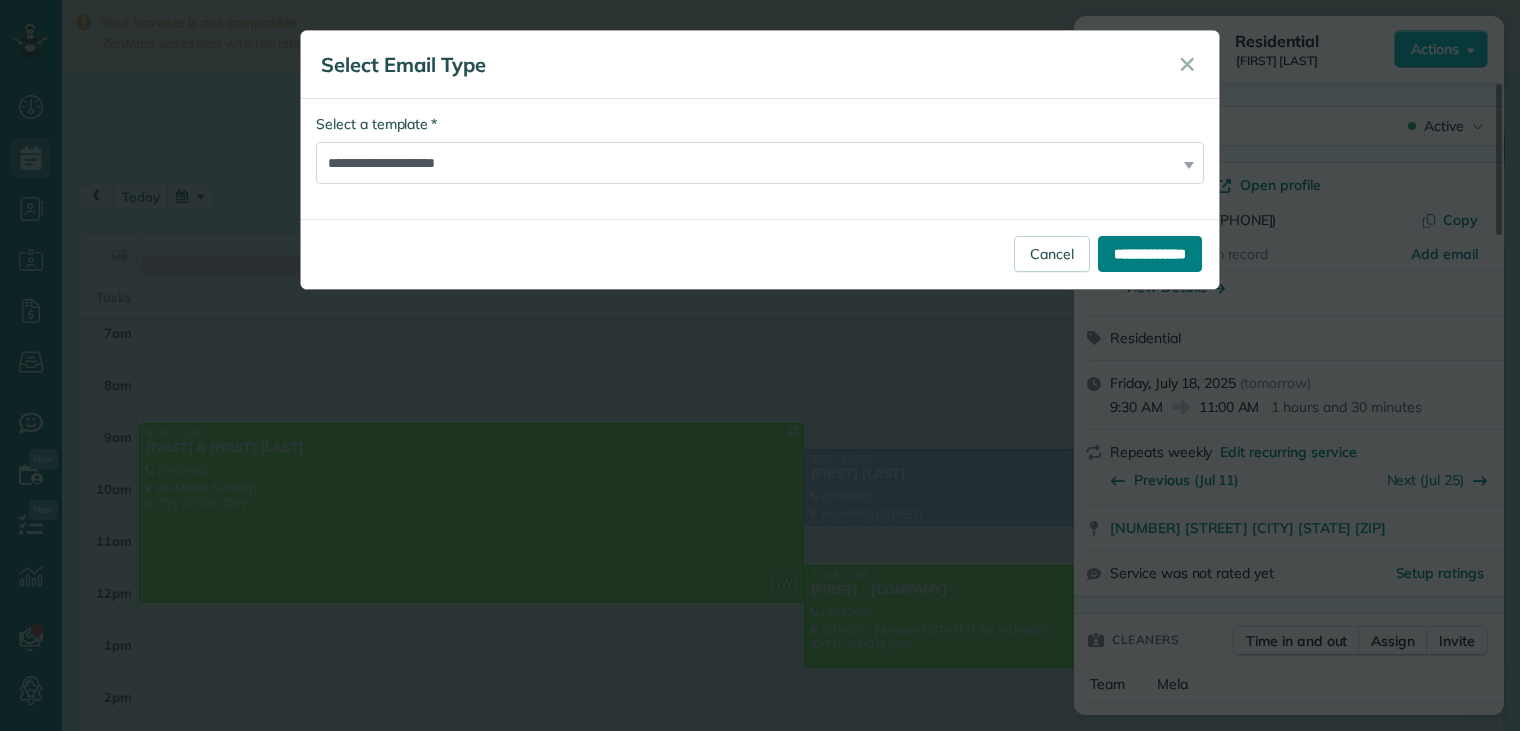 click on "**********" at bounding box center (1150, 254) 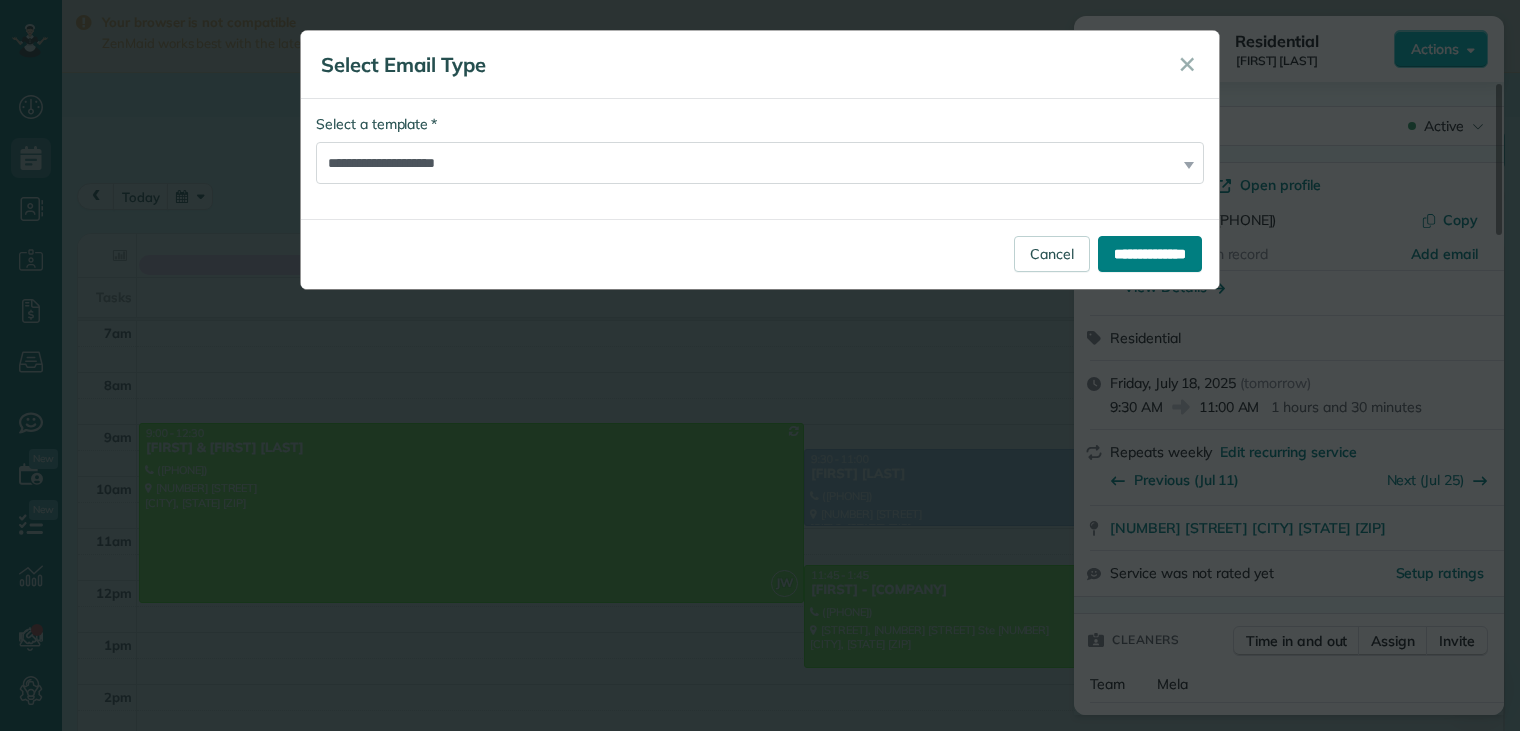 click on "**********" at bounding box center [760, 160] 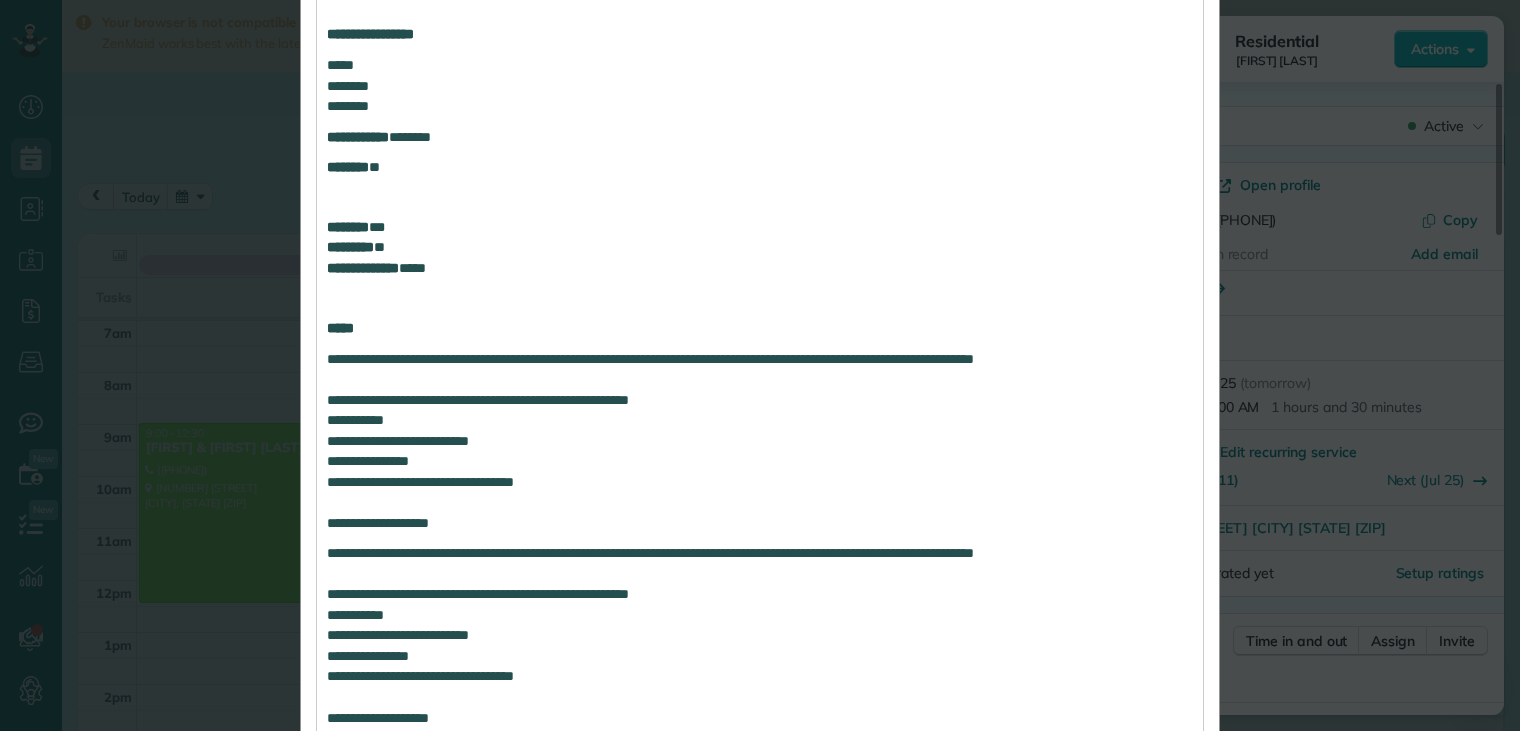 scroll, scrollTop: 995, scrollLeft: 0, axis: vertical 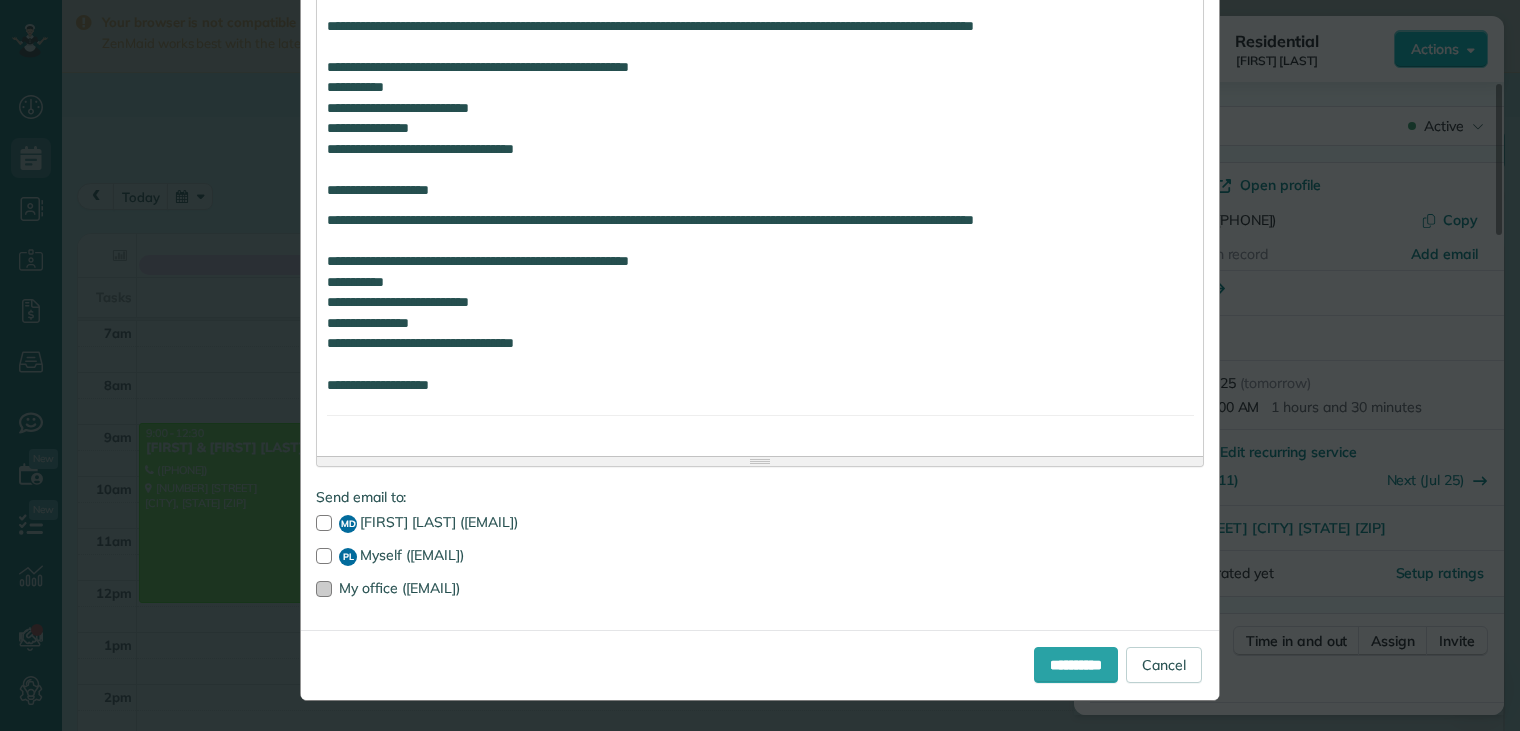 click at bounding box center [324, 589] 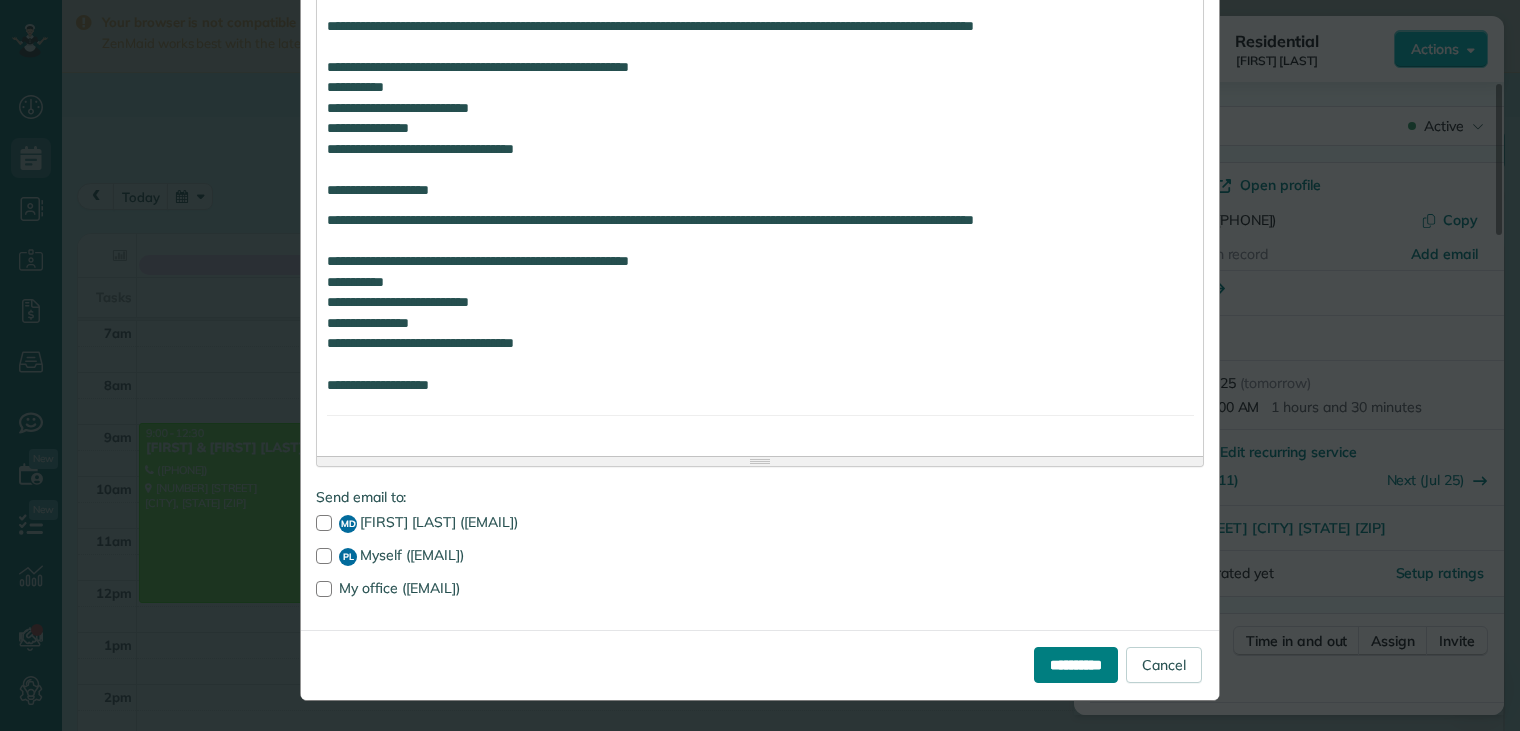 click on "**********" at bounding box center (1076, 665) 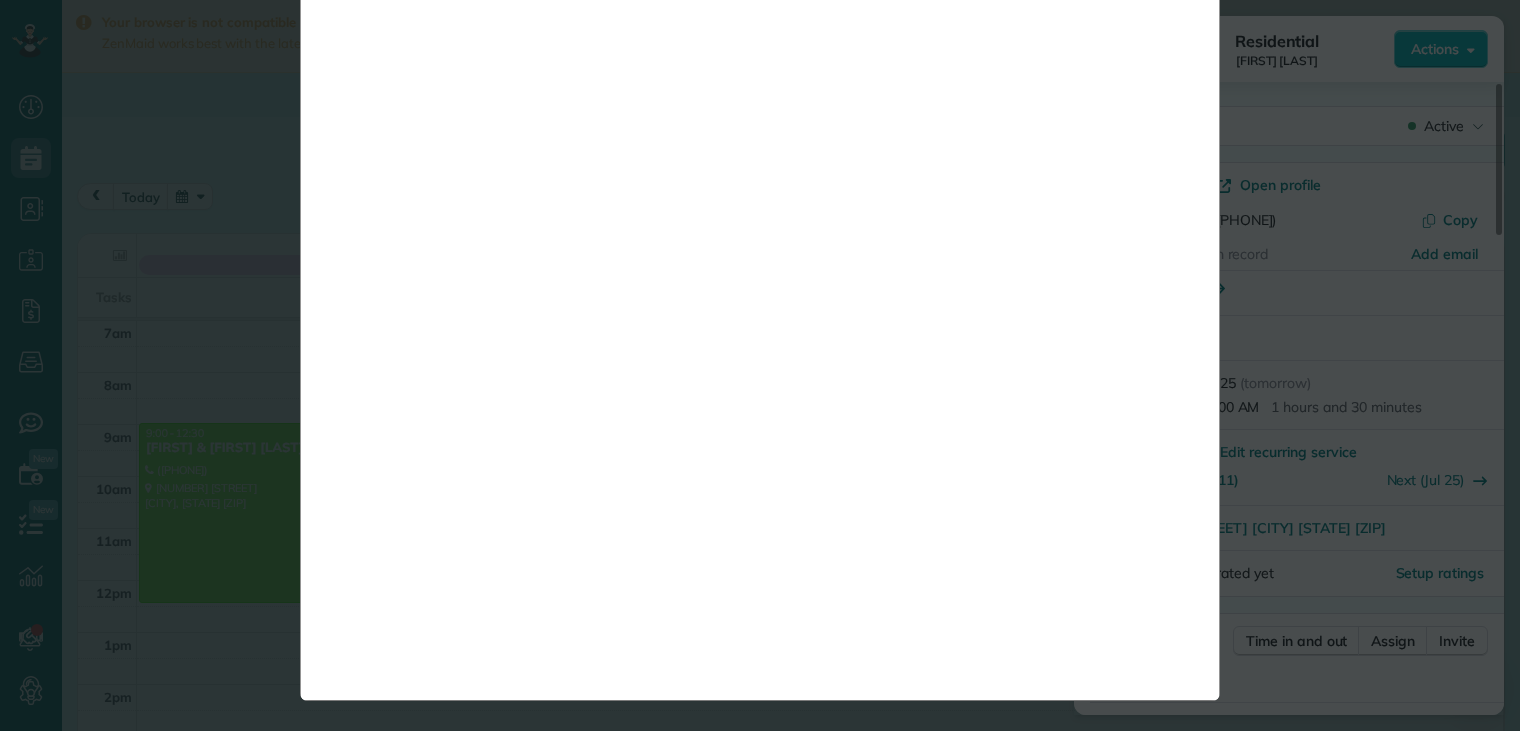 scroll, scrollTop: 0, scrollLeft: 0, axis: both 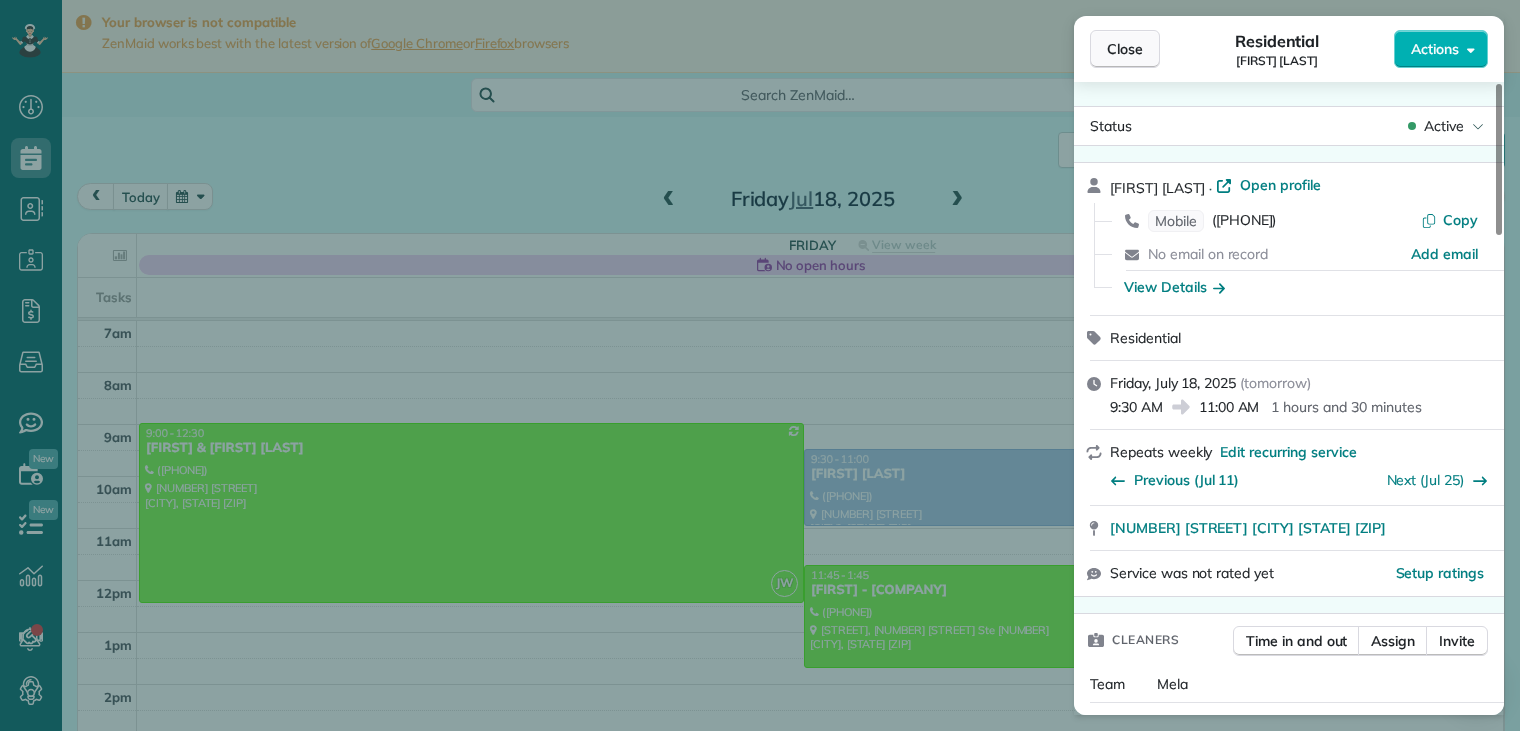 click on "Close" at bounding box center [1125, 49] 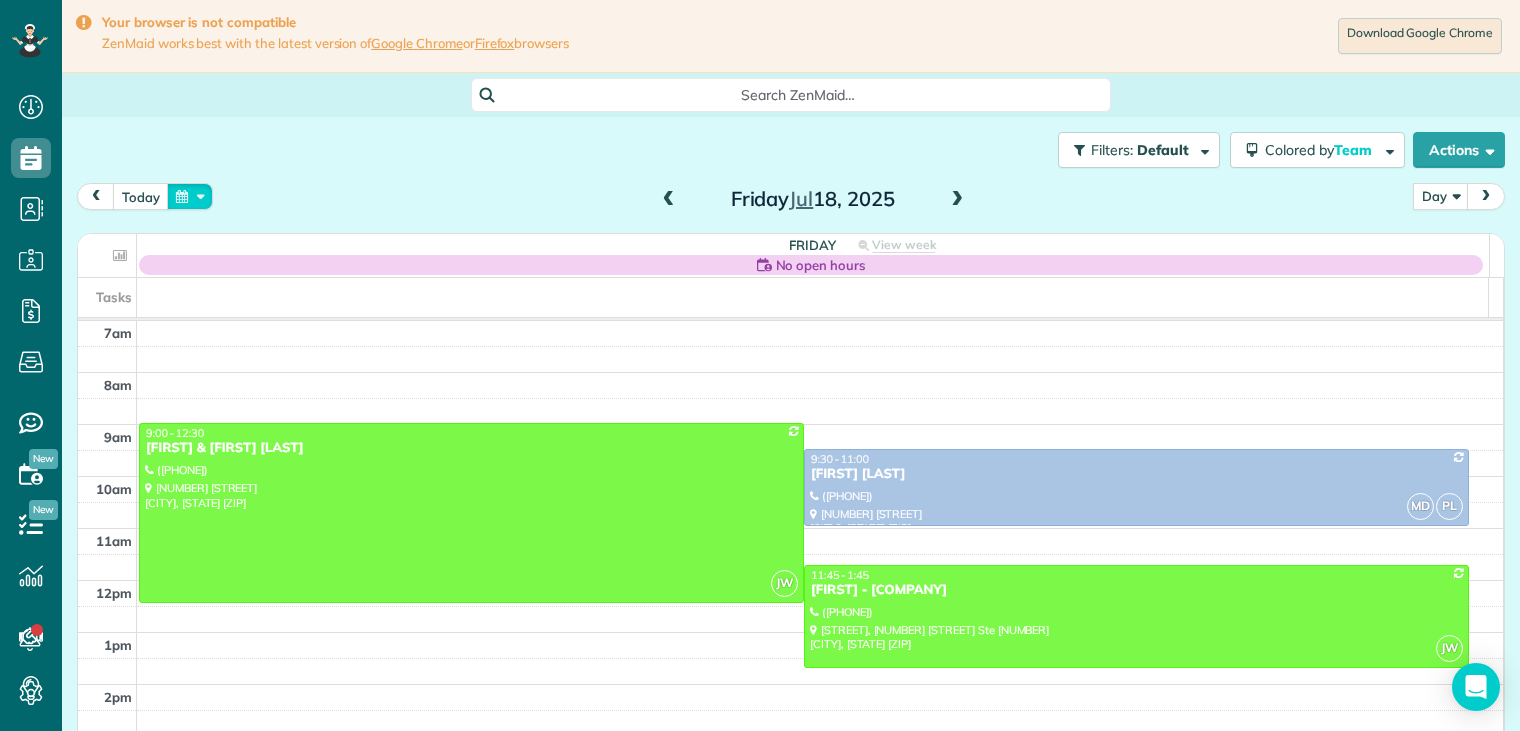 click at bounding box center [190, 196] 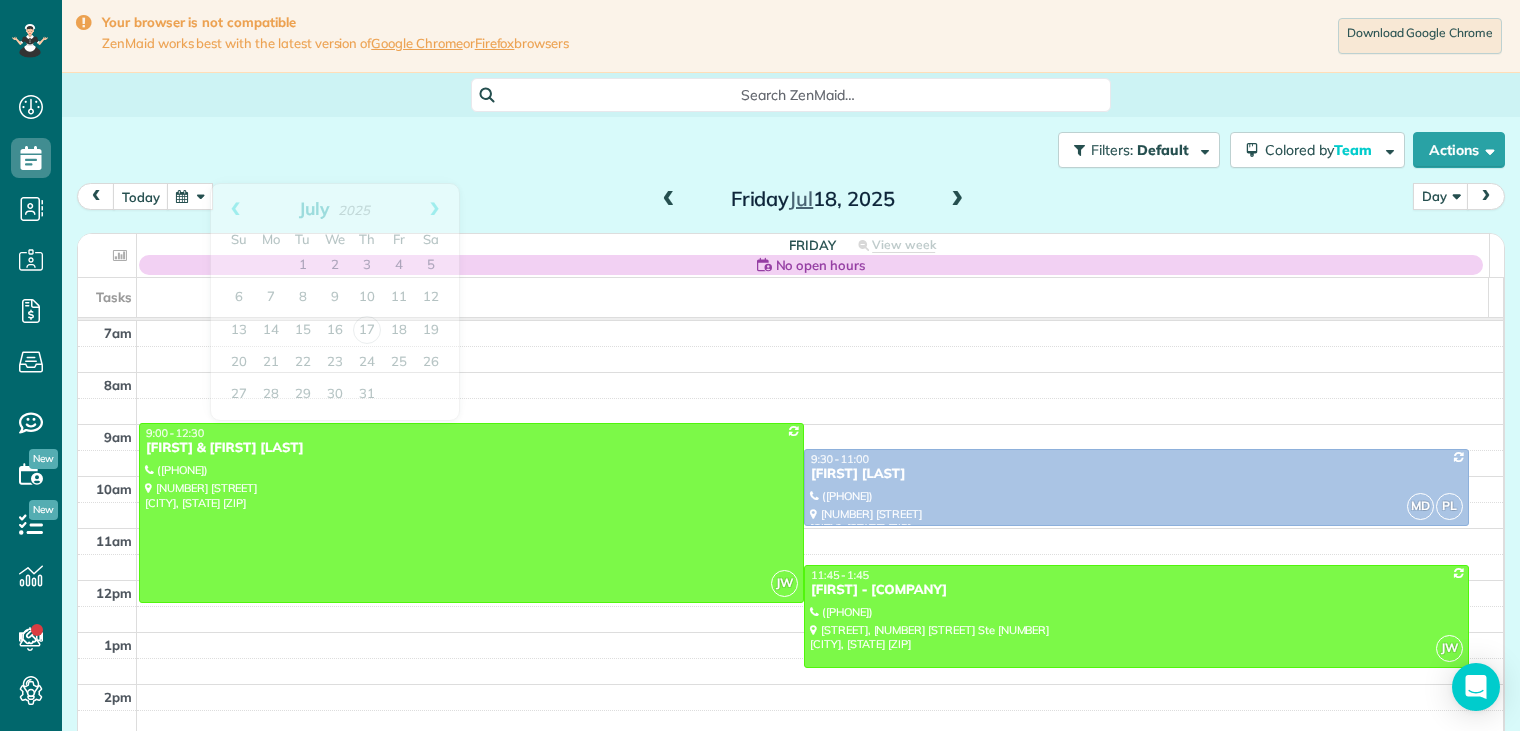 click at bounding box center (957, 200) 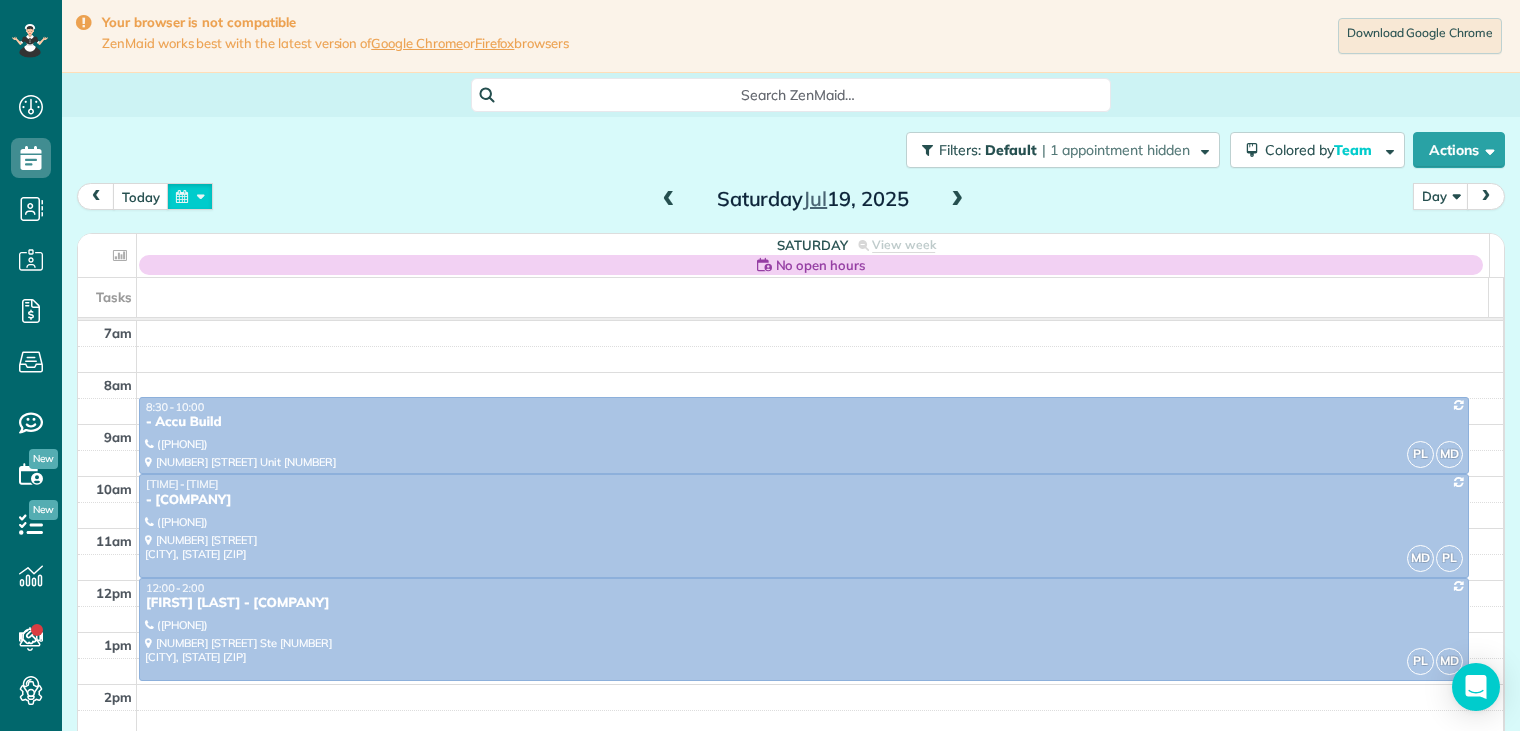 click at bounding box center [190, 196] 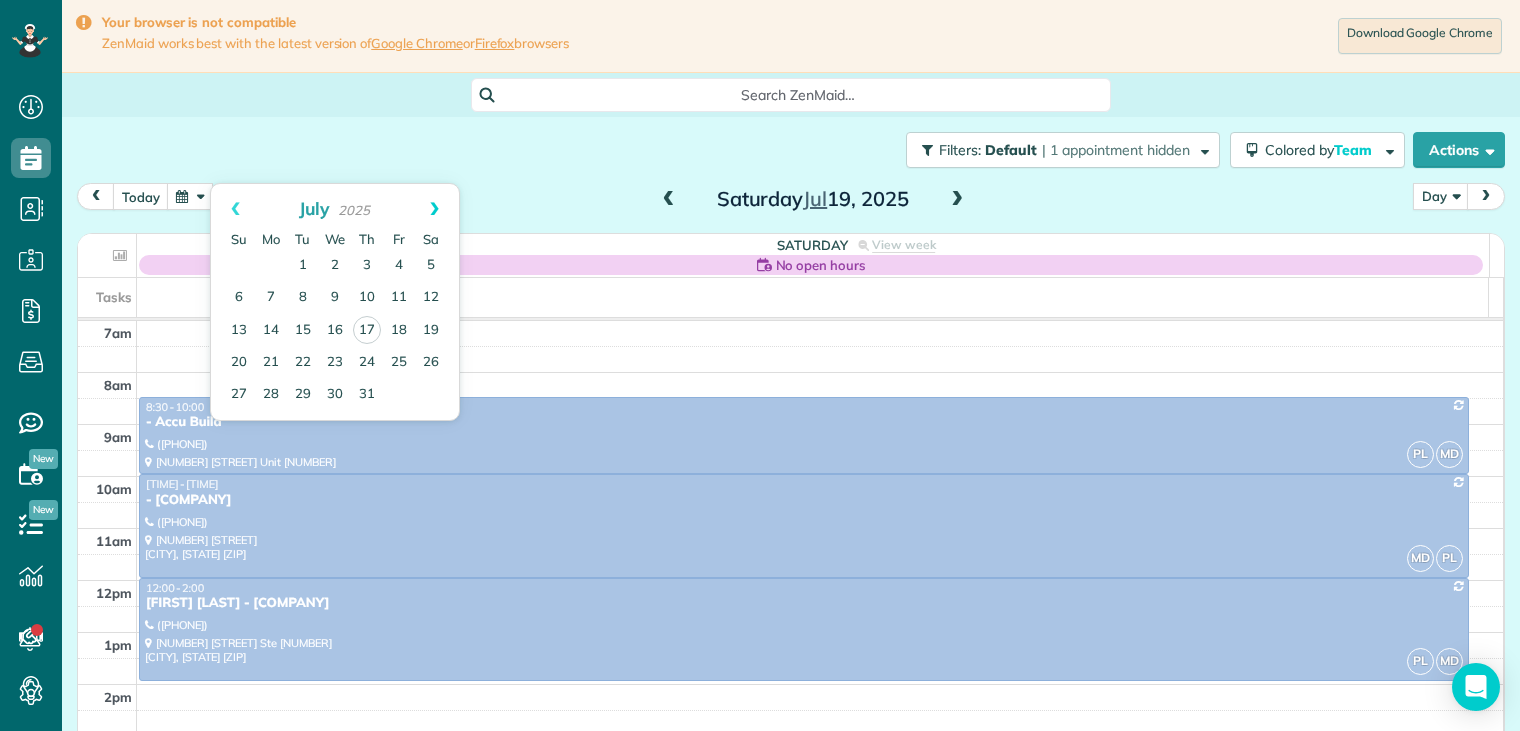 click on "Next" at bounding box center (434, 209) 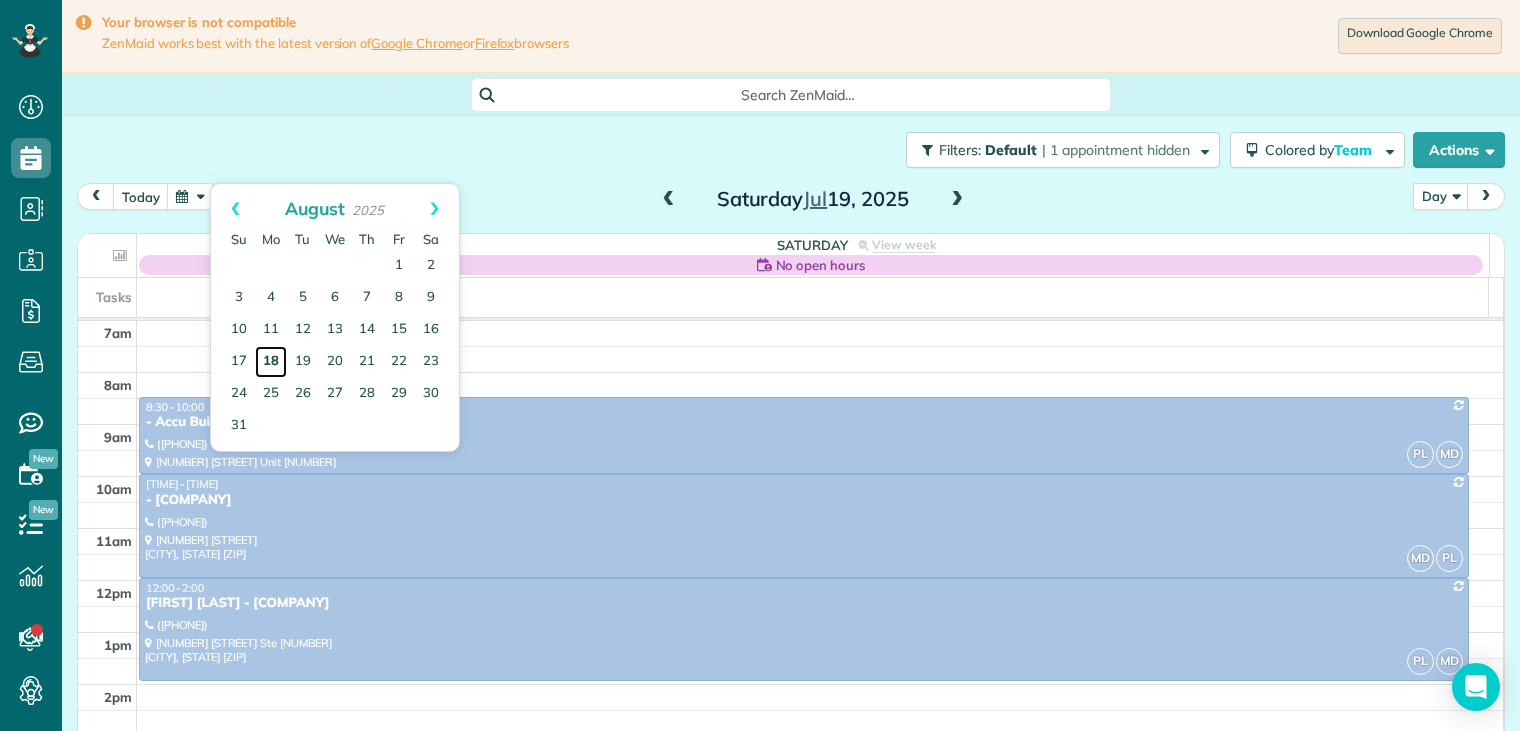 click on "18" at bounding box center (271, 362) 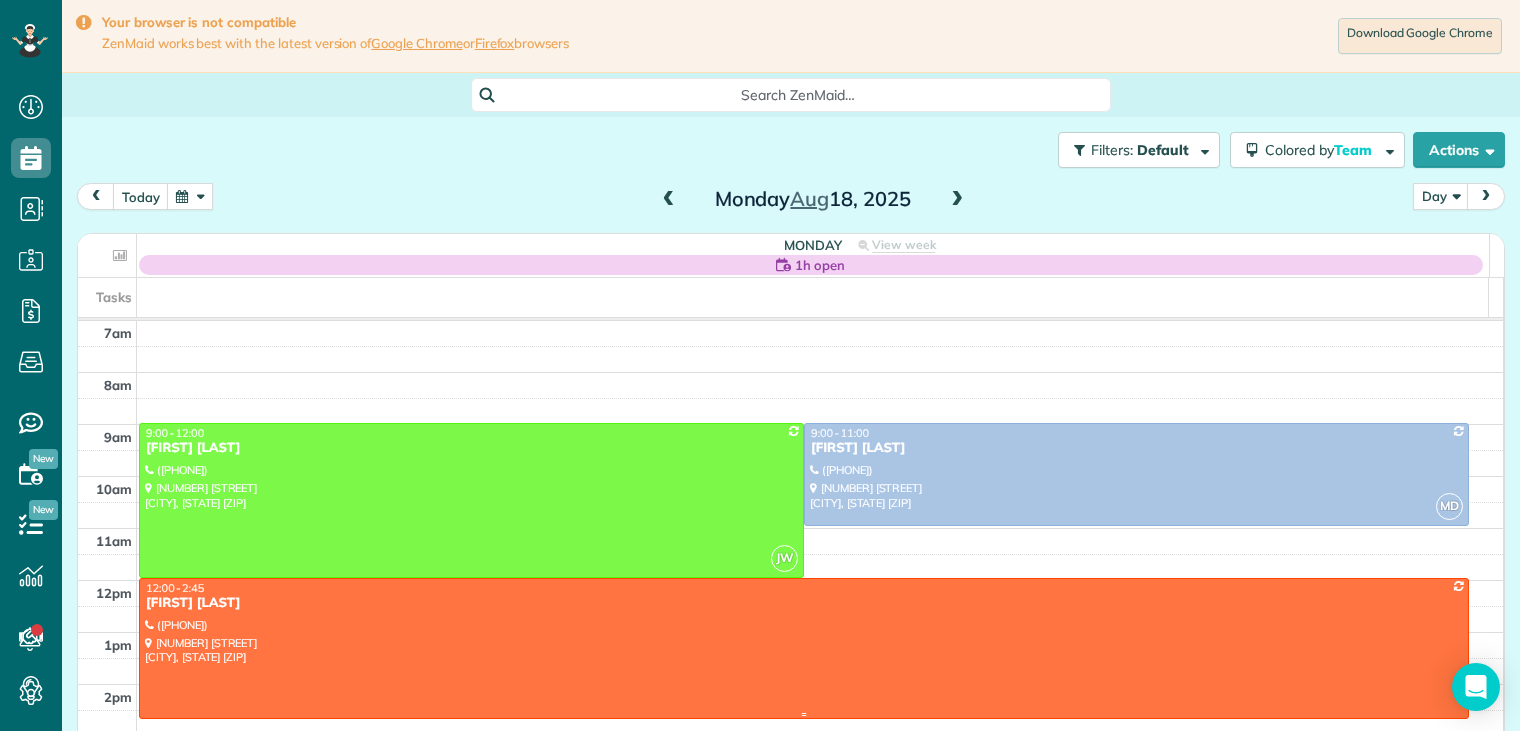click on "12:00 - 2:45" at bounding box center [804, 588] 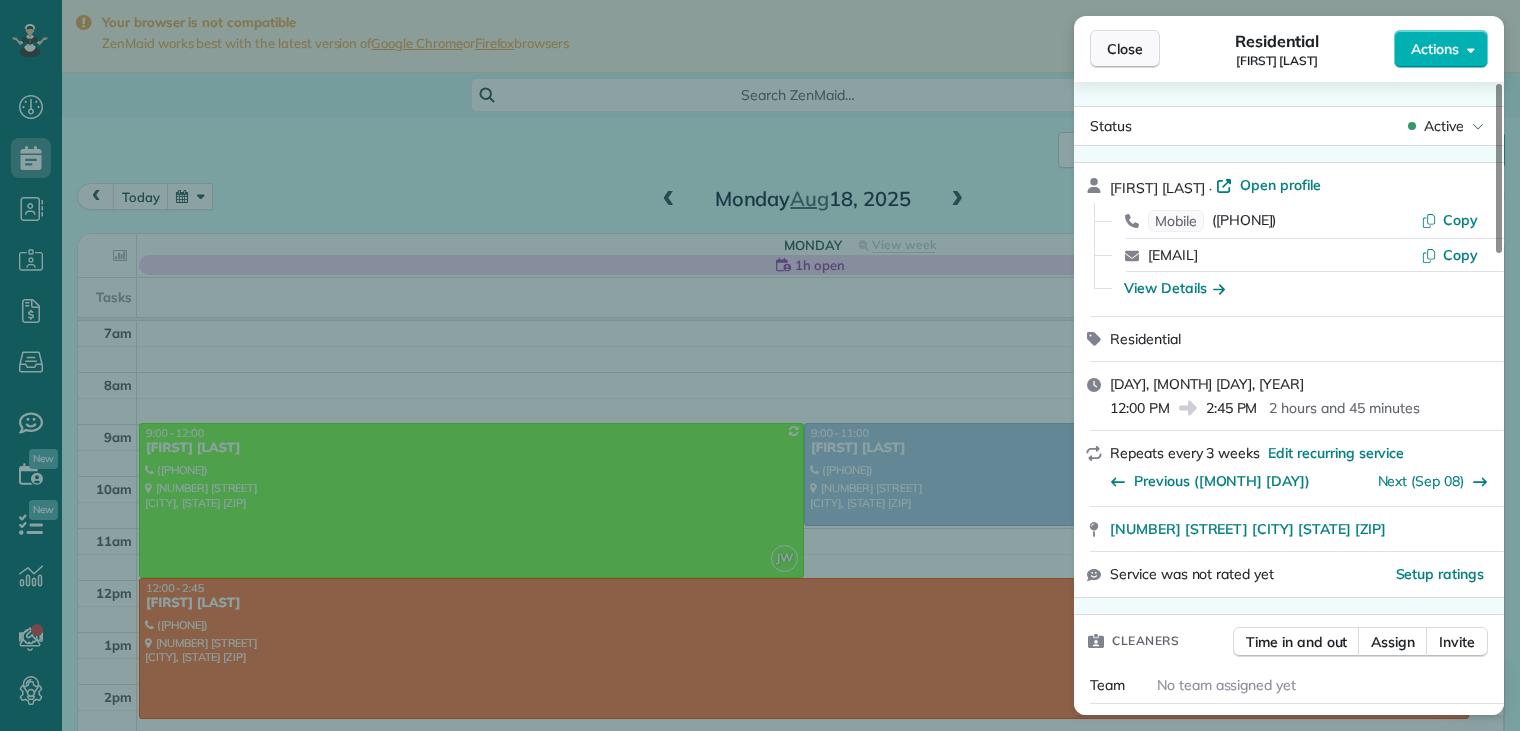 click on "Close" at bounding box center [1125, 49] 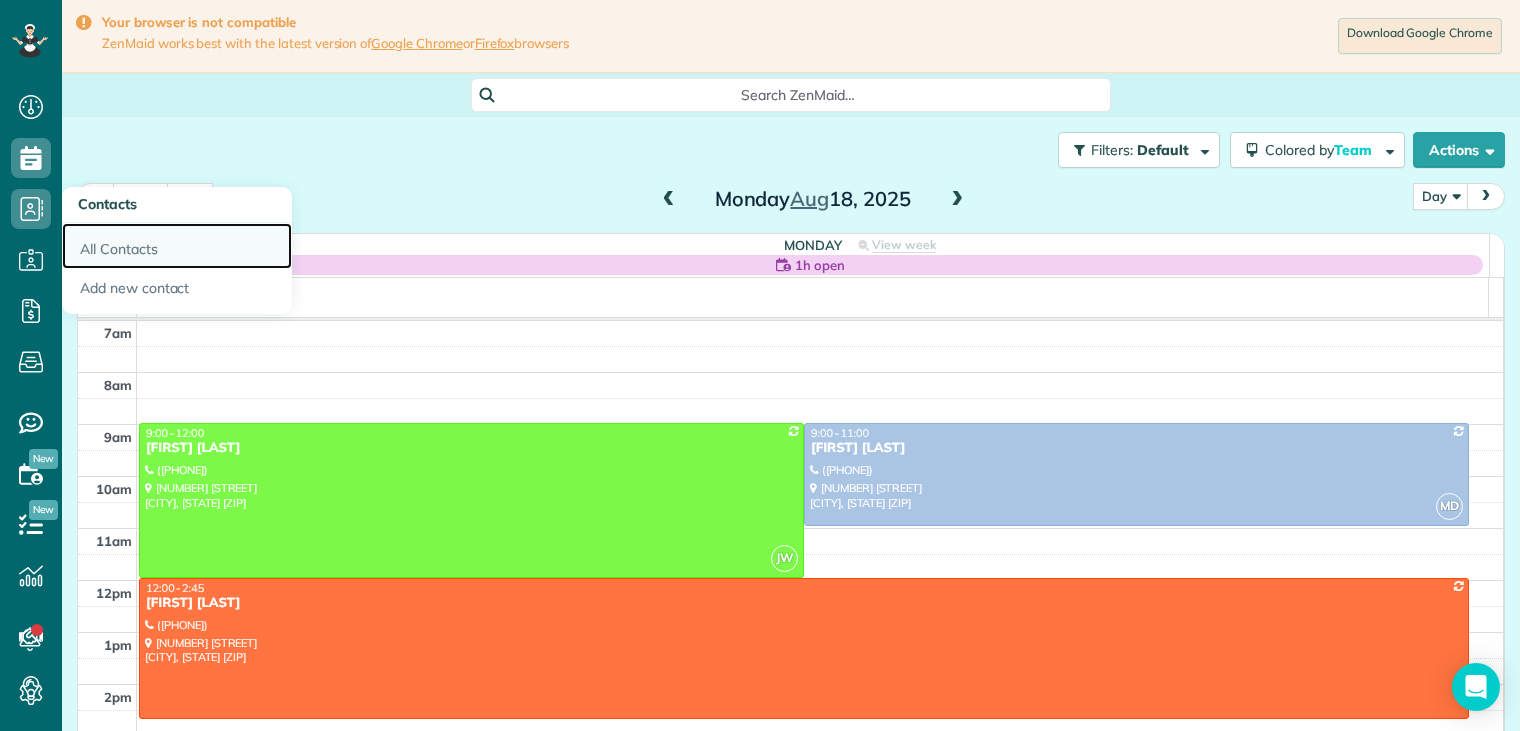 click on "All Contacts" at bounding box center (177, 246) 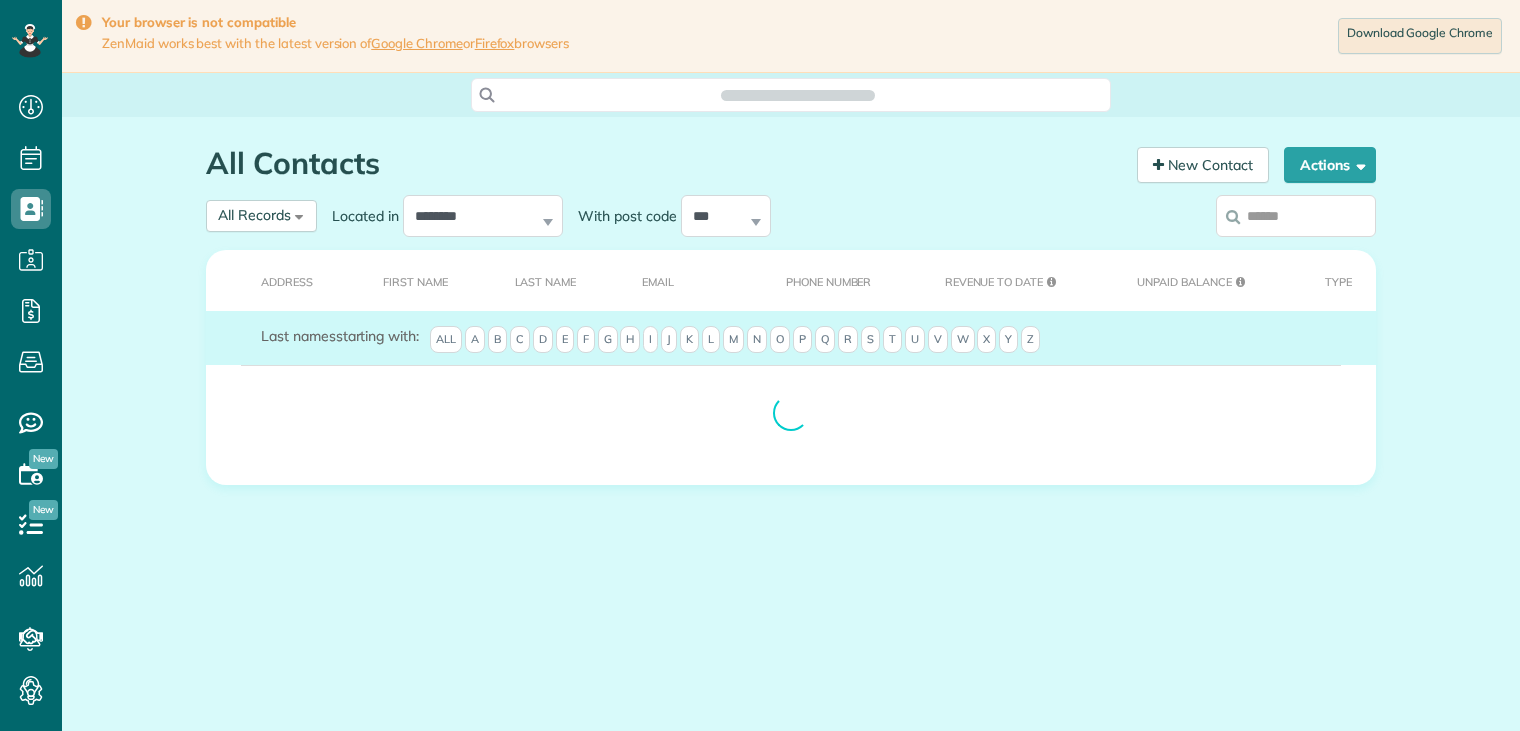 scroll, scrollTop: 0, scrollLeft: 0, axis: both 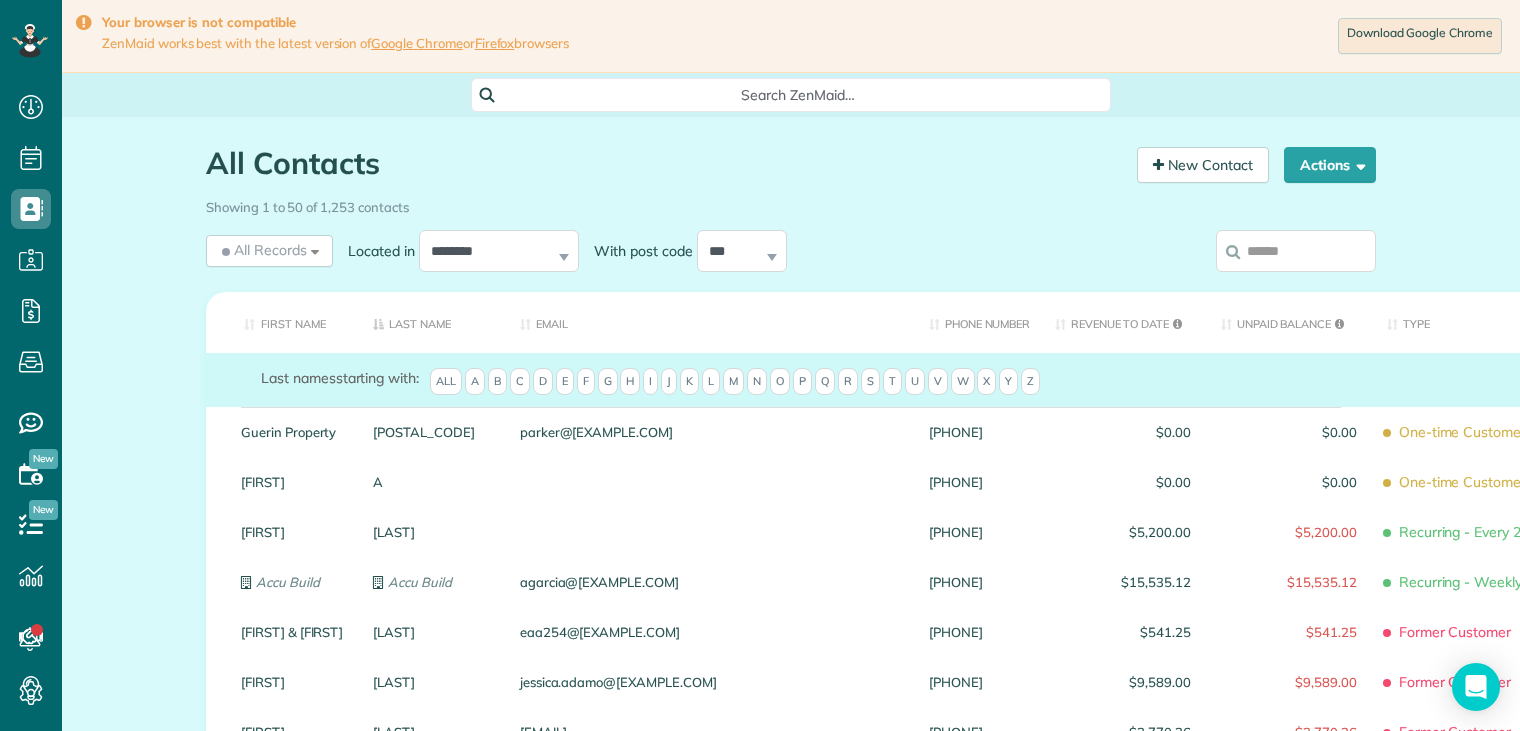 click at bounding box center (1296, 251) 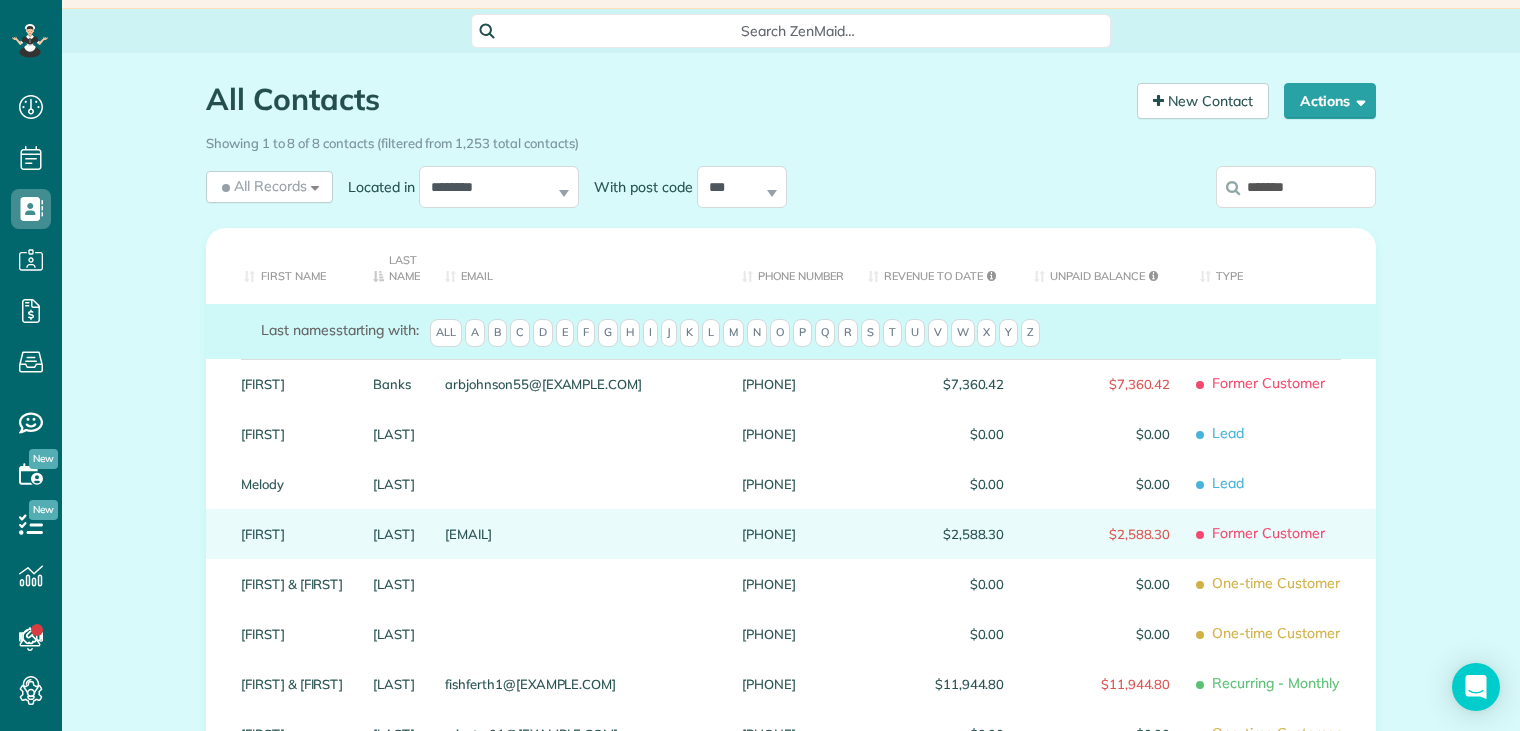 scroll, scrollTop: 200, scrollLeft: 0, axis: vertical 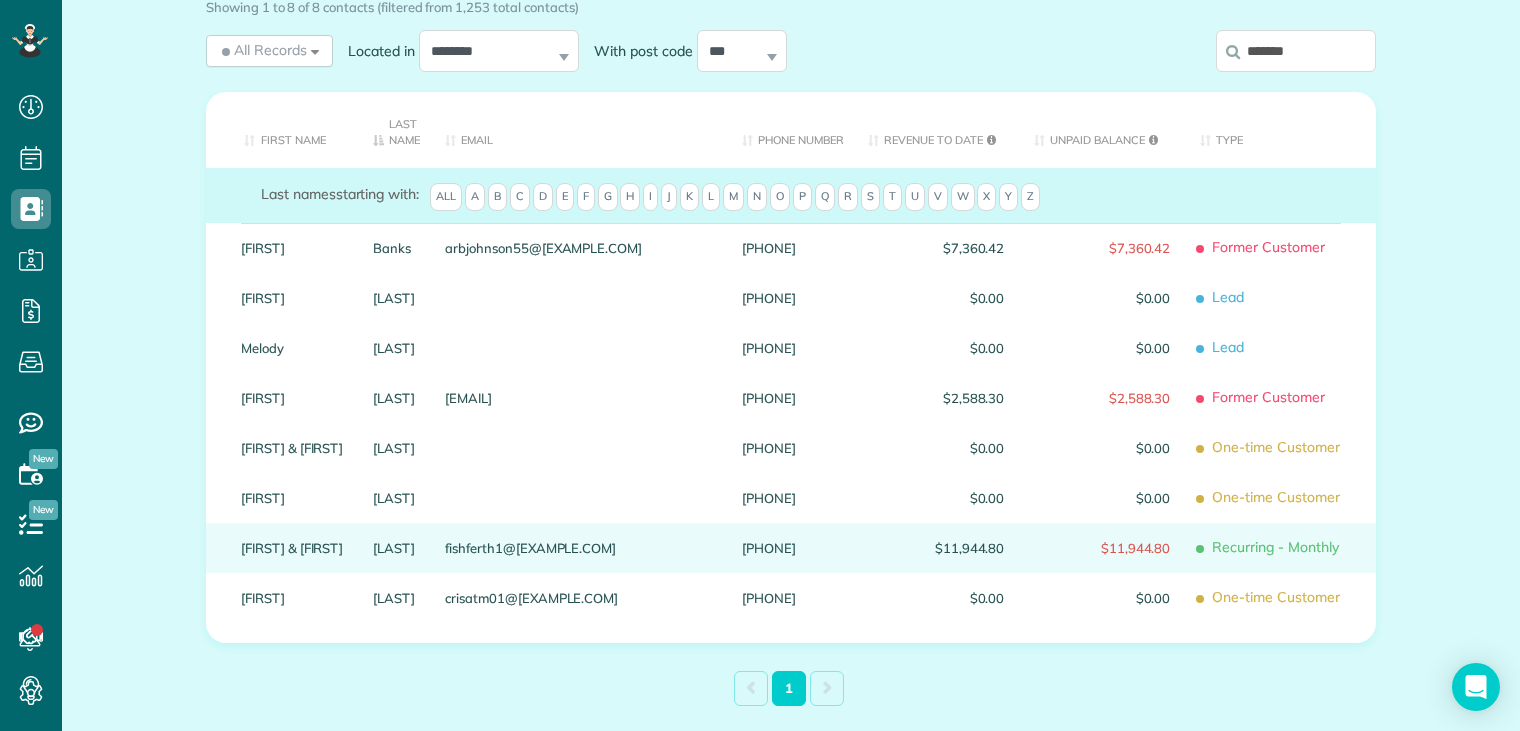 type on "*******" 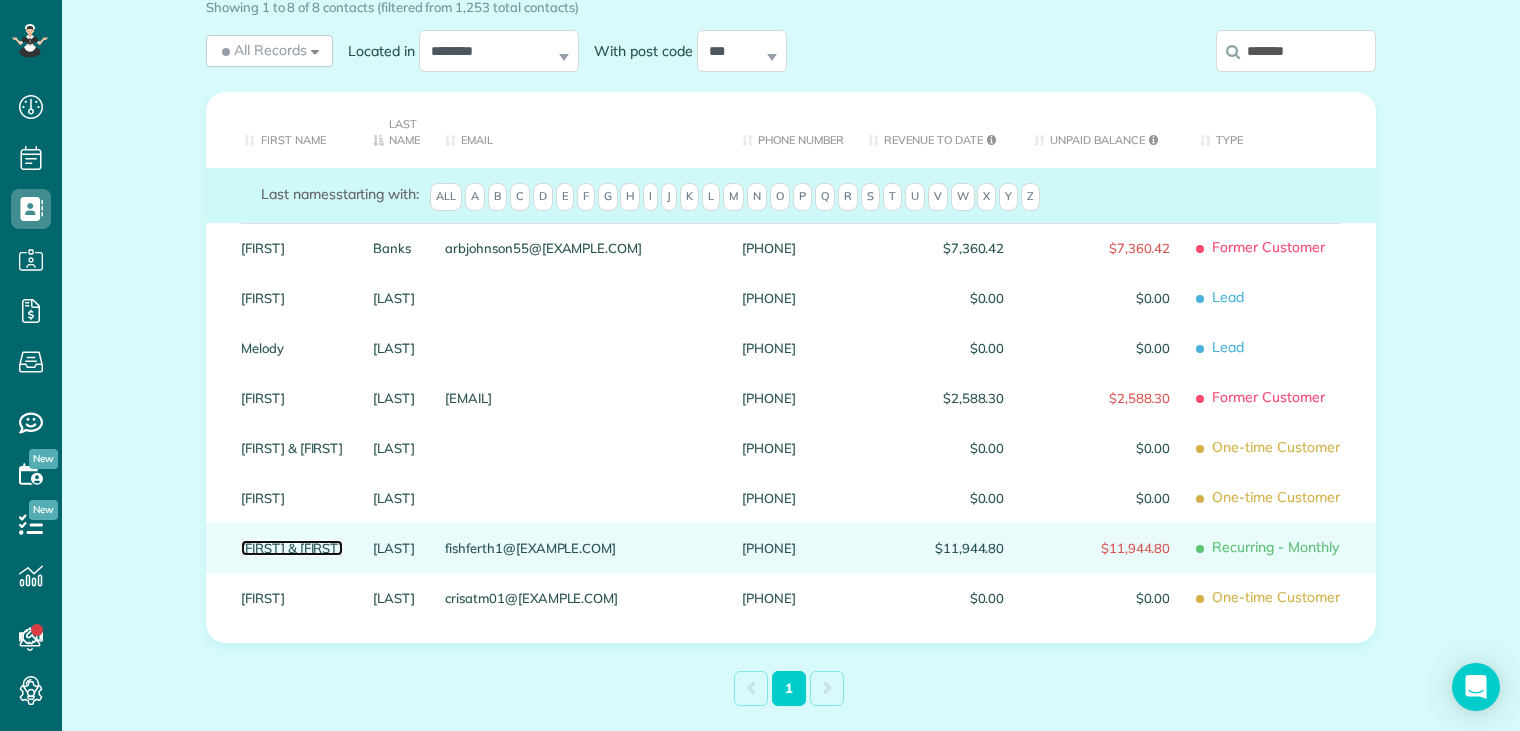click on "Jennie & Jeff" at bounding box center [292, 548] 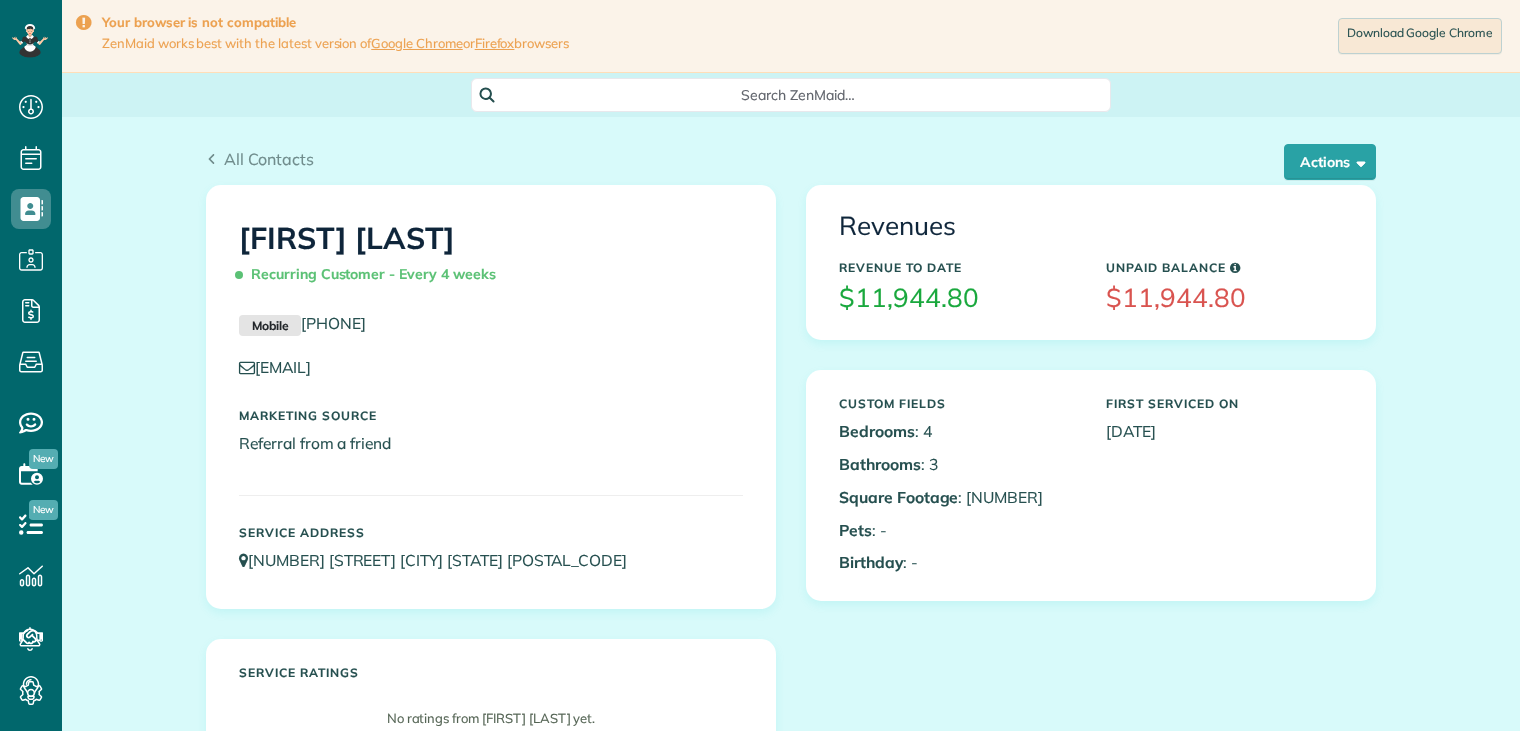 scroll, scrollTop: 0, scrollLeft: 0, axis: both 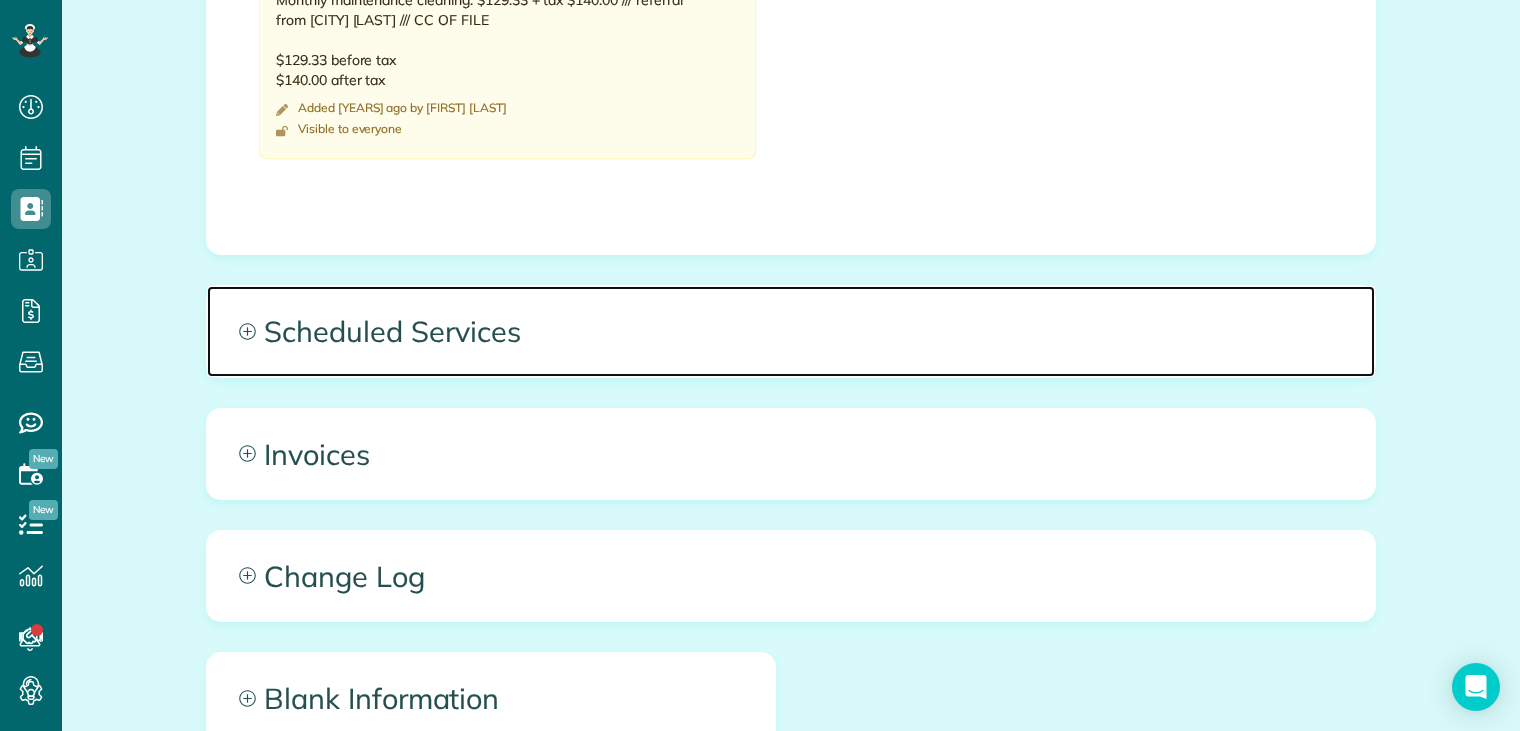 click on "Scheduled Services" at bounding box center [791, 331] 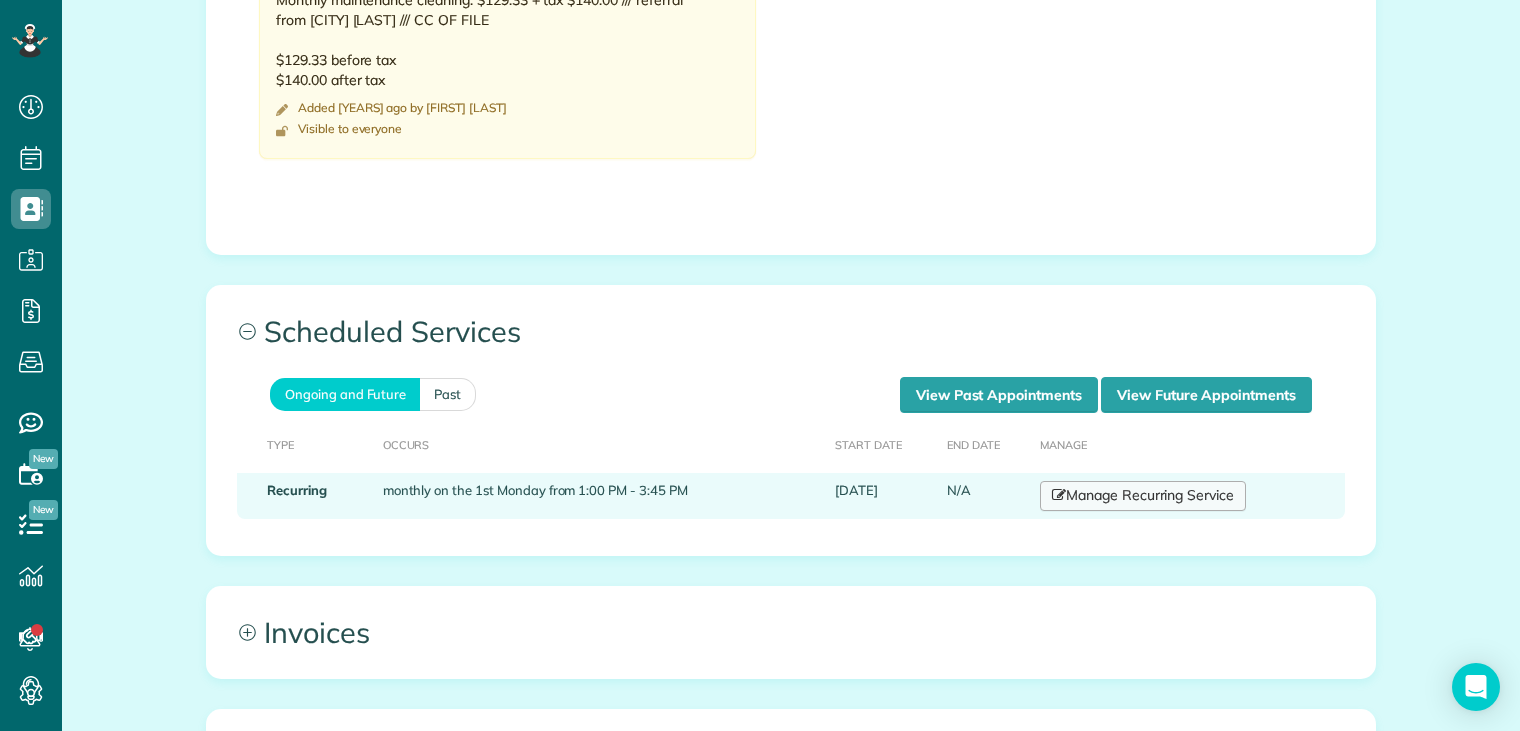 click on "Manage Recurring Service" at bounding box center (1143, 496) 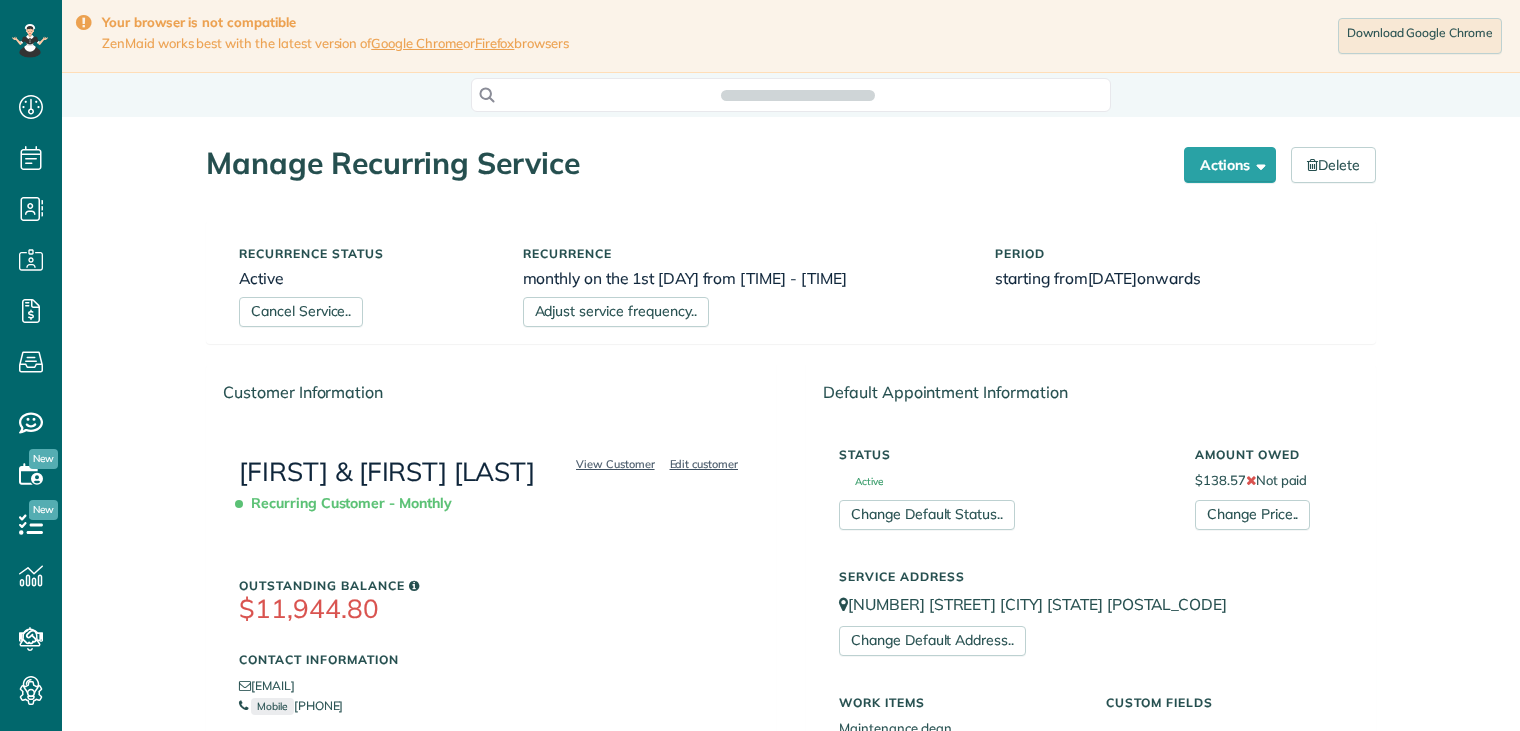 scroll, scrollTop: 0, scrollLeft: 0, axis: both 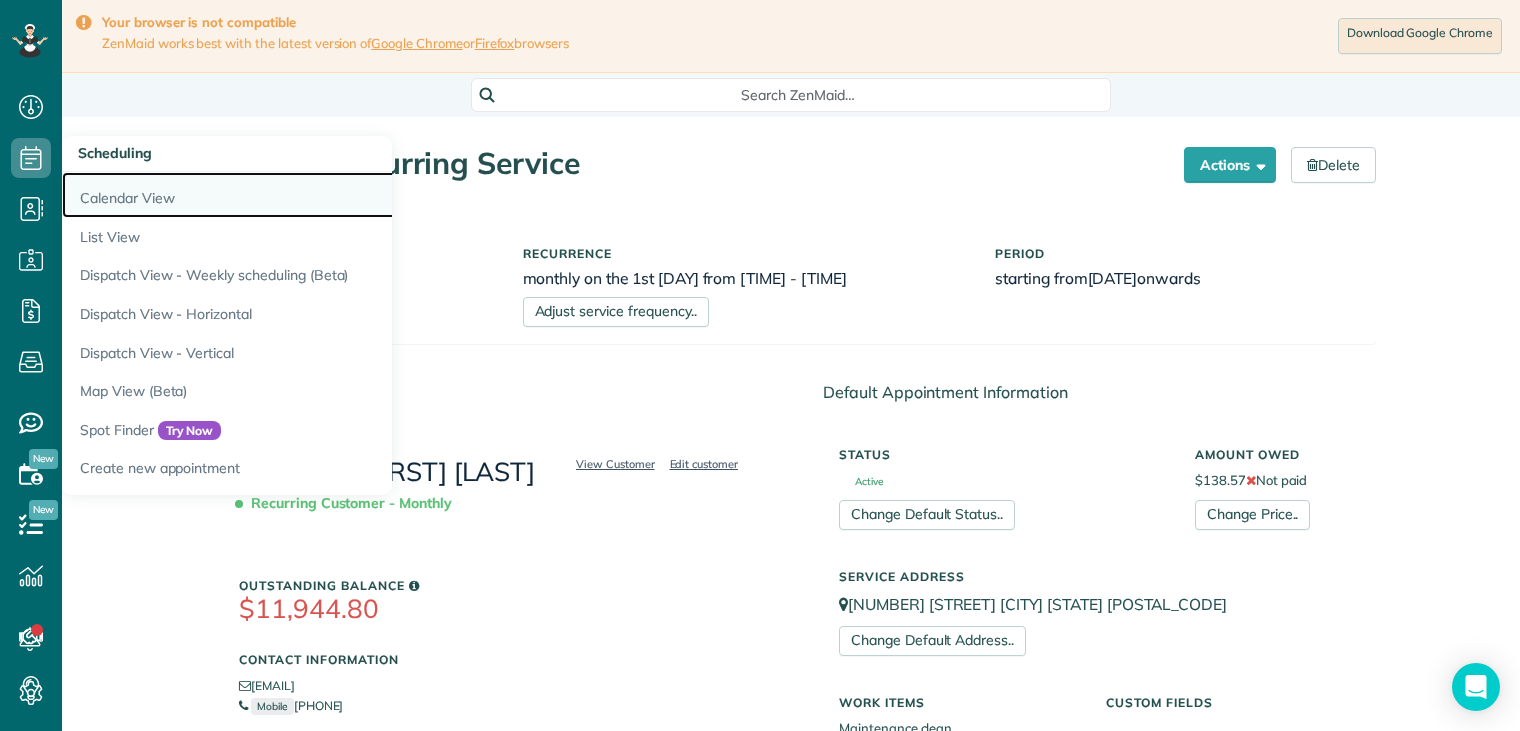 click on "Calendar View" at bounding box center [312, 195] 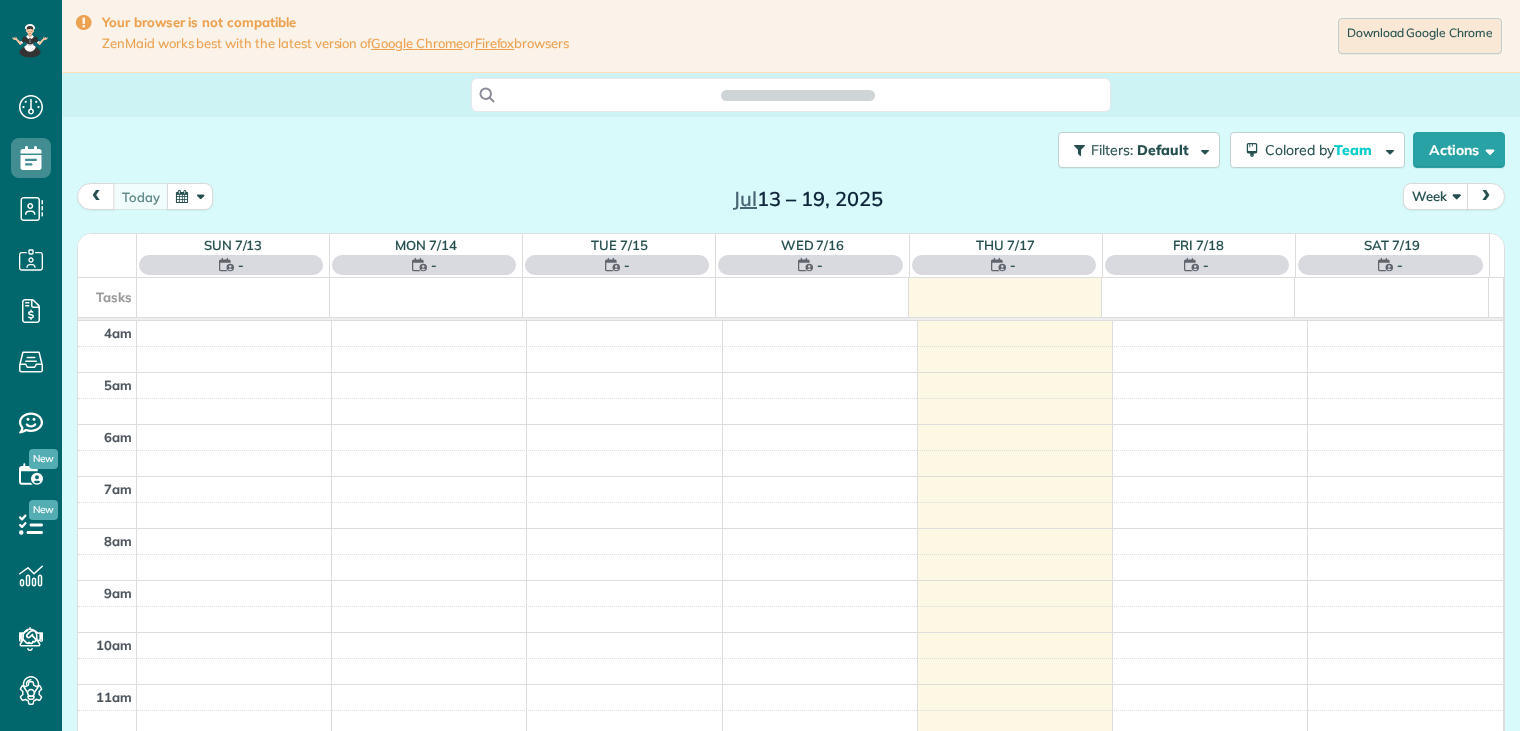 scroll, scrollTop: 0, scrollLeft: 0, axis: both 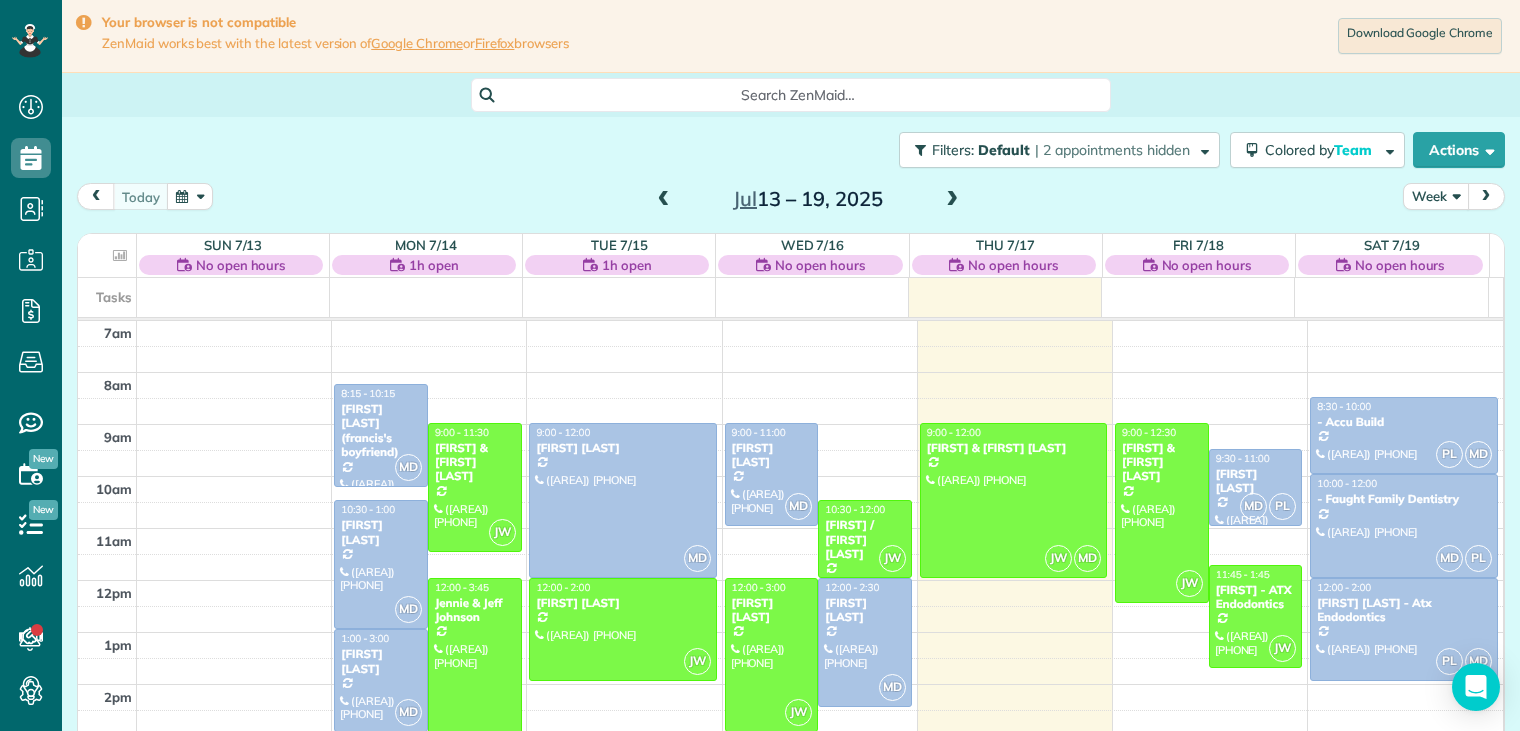 click on "Week" at bounding box center (1436, 196) 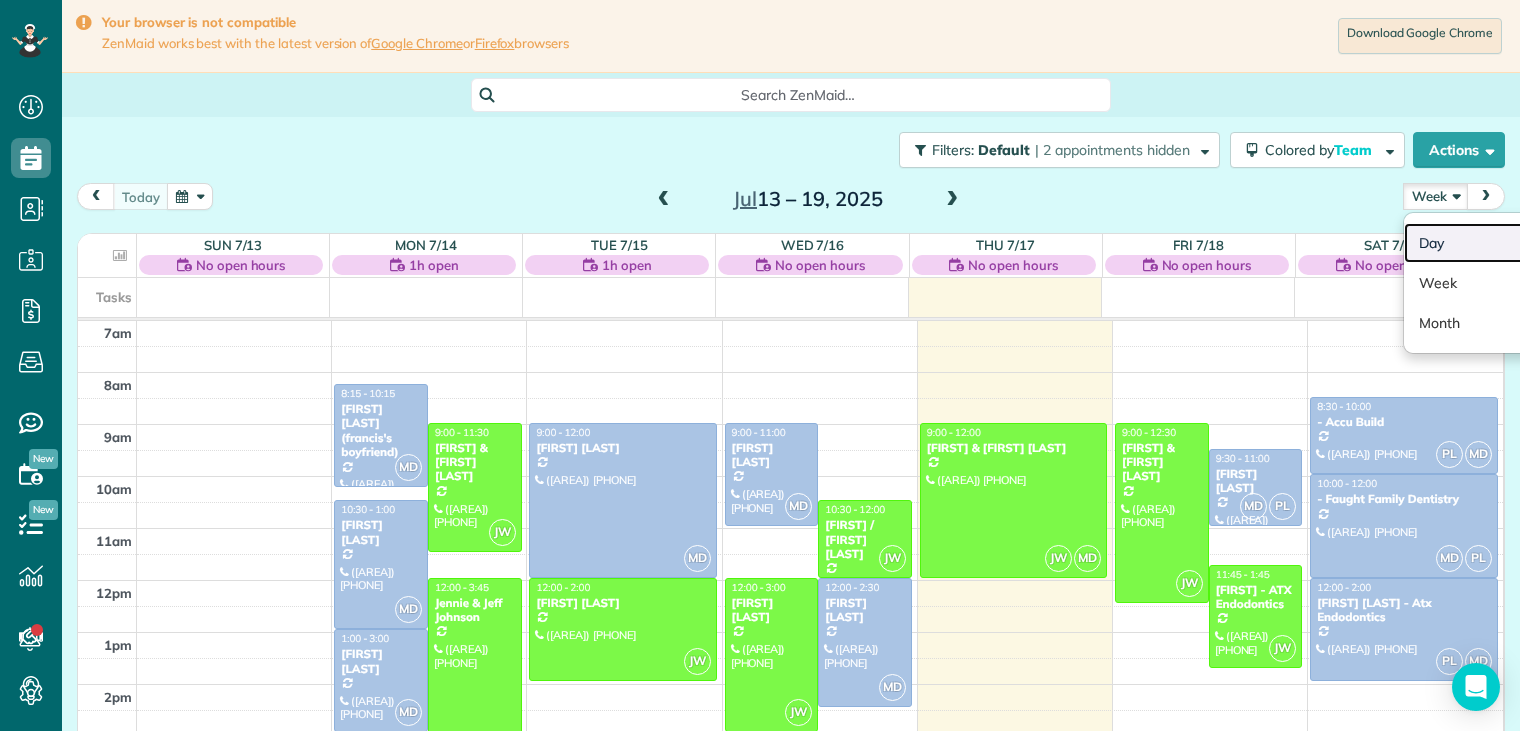 click on "Day" at bounding box center [1483, 243] 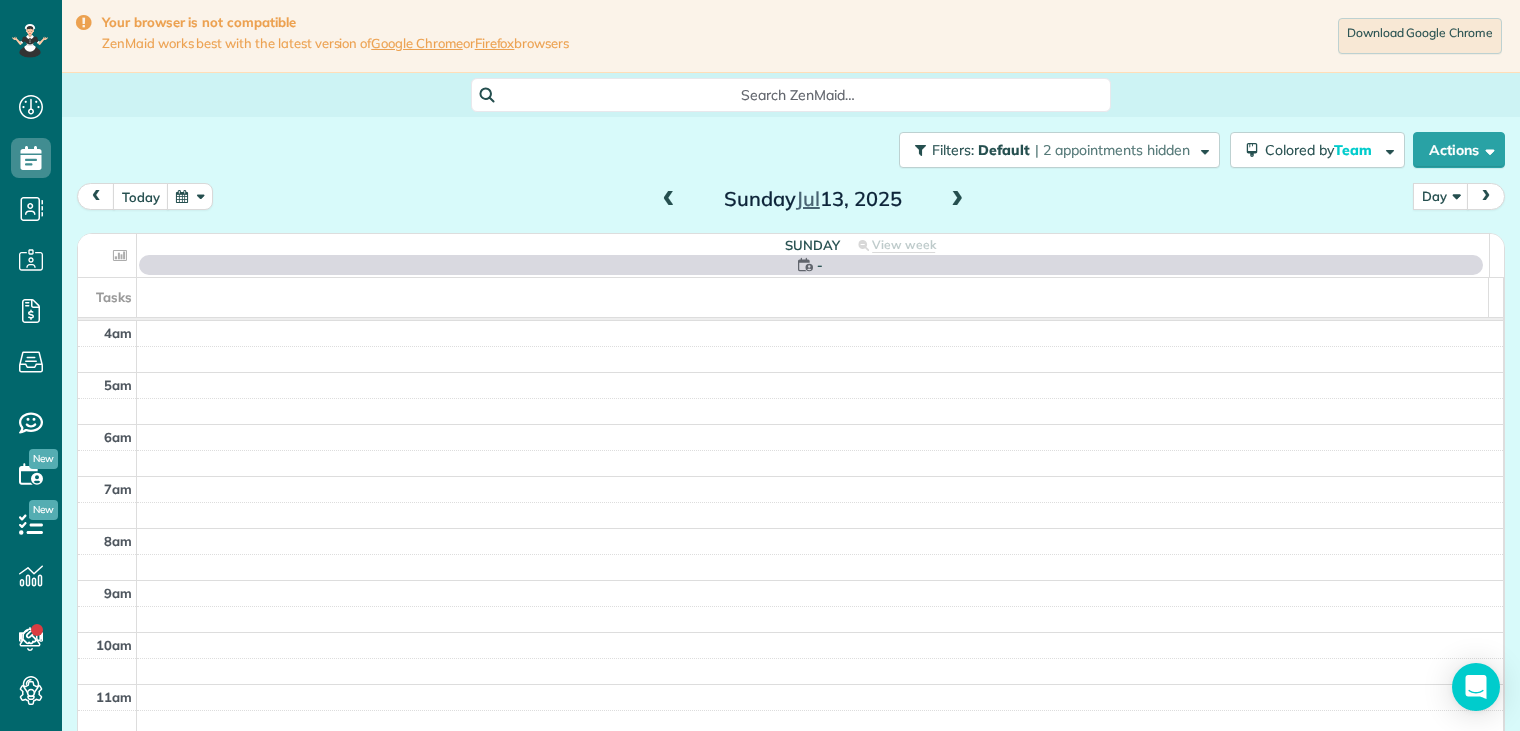scroll, scrollTop: 156, scrollLeft: 0, axis: vertical 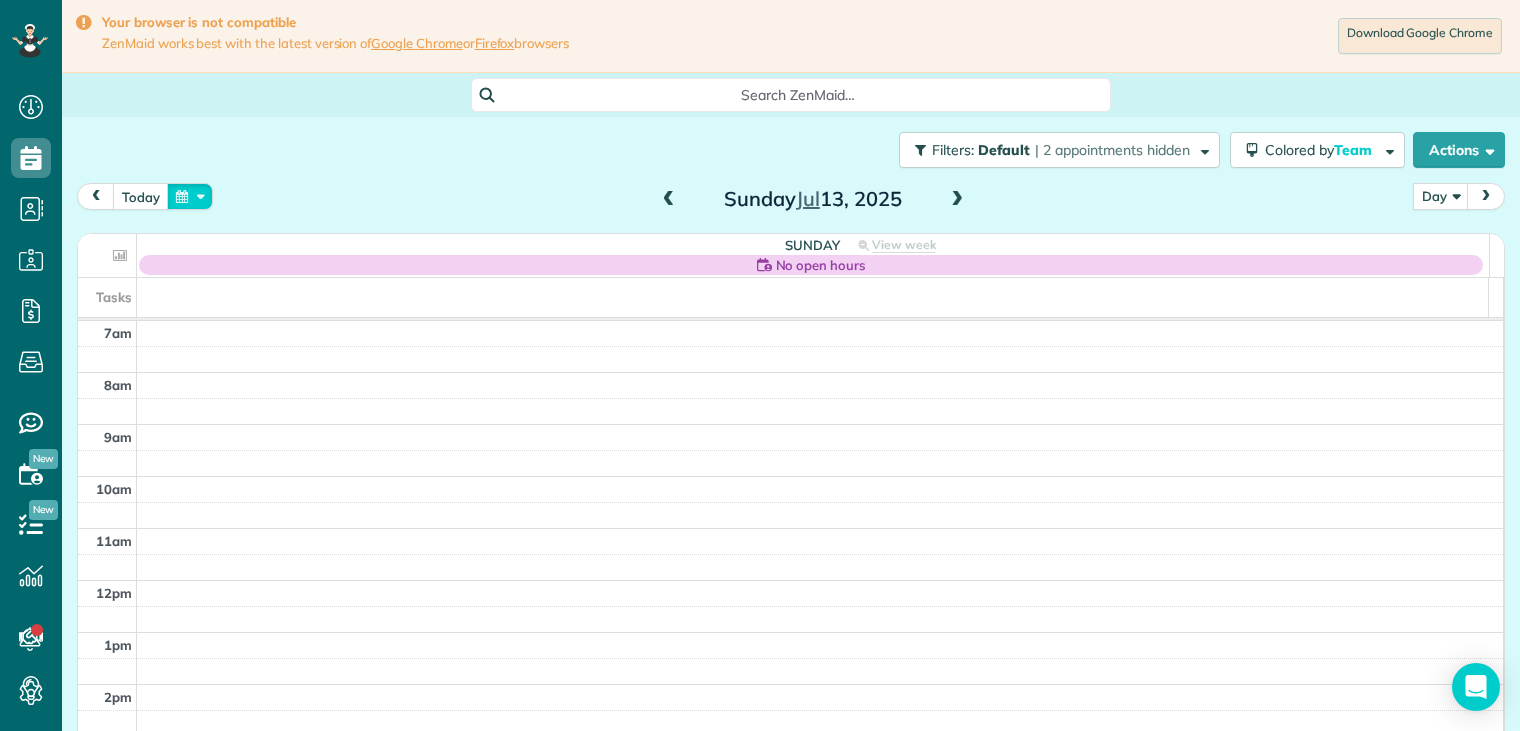 click at bounding box center (190, 196) 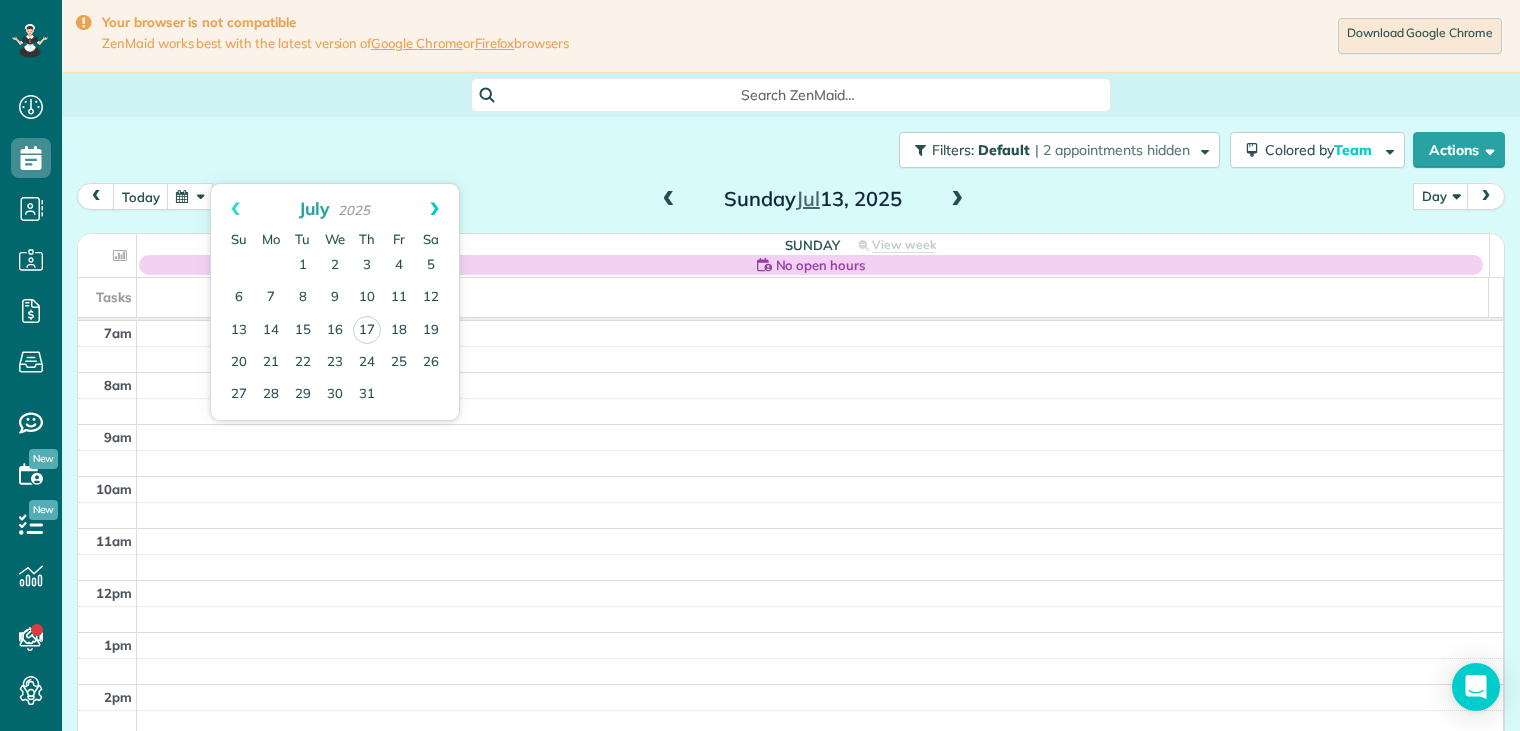 click on "Next" at bounding box center [434, 209] 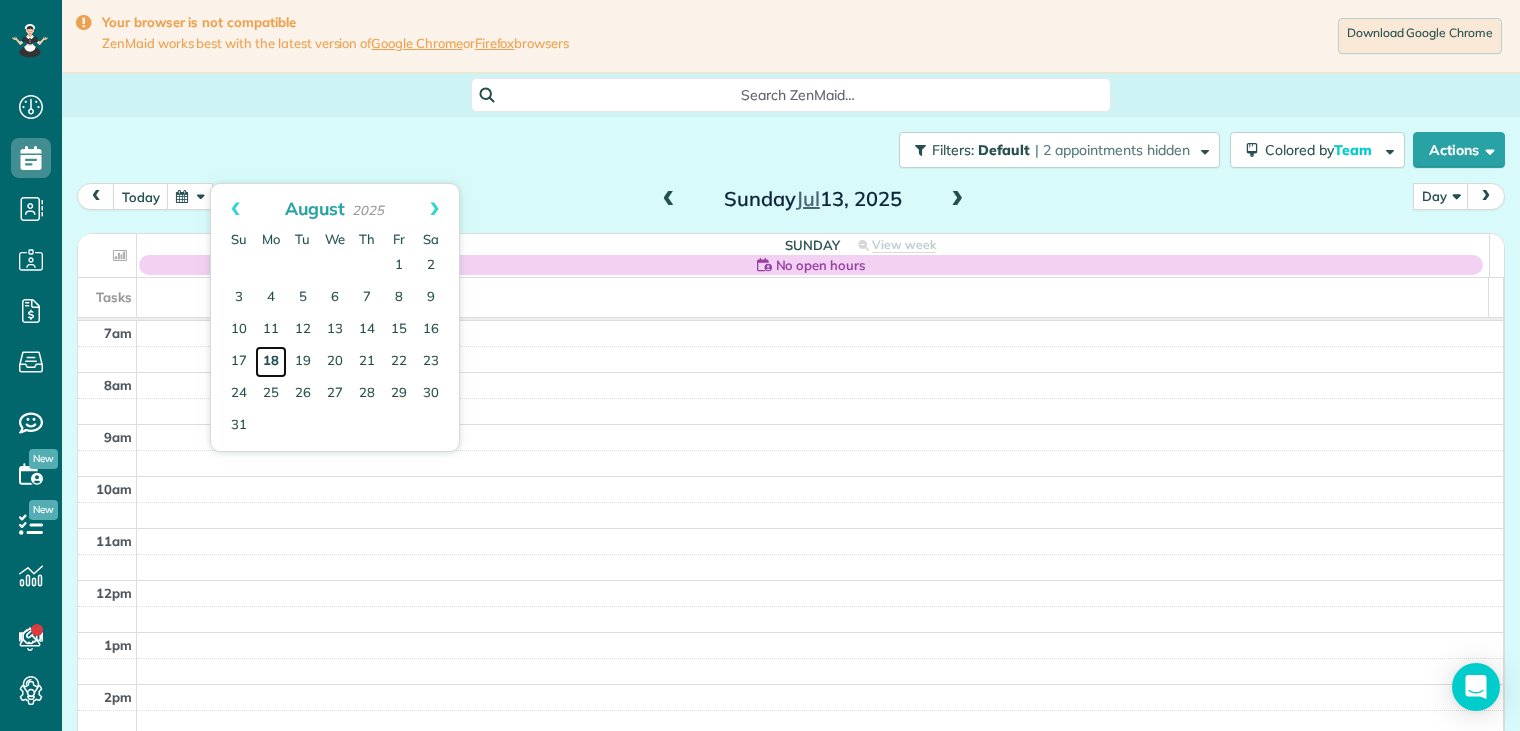 click on "18" at bounding box center (271, 362) 